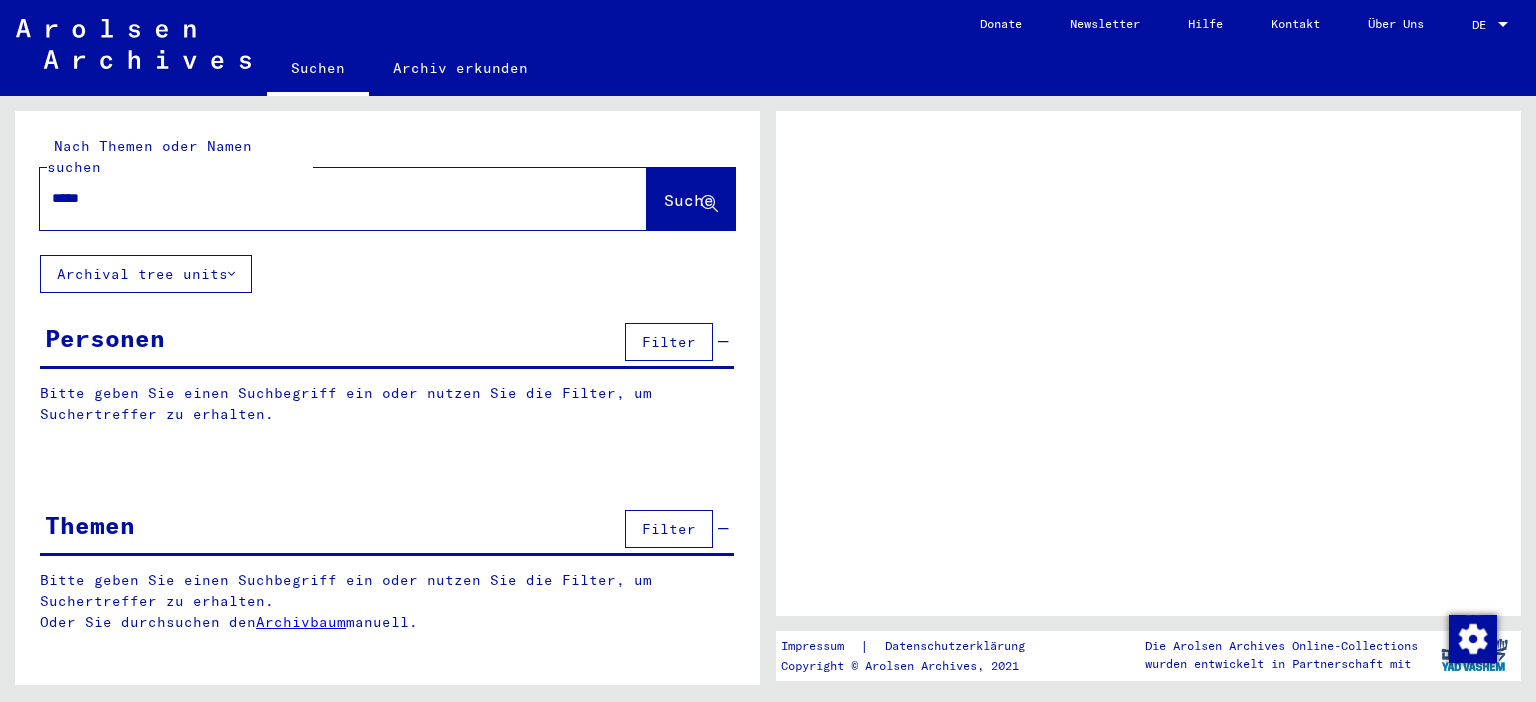 scroll, scrollTop: 0, scrollLeft: 0, axis: both 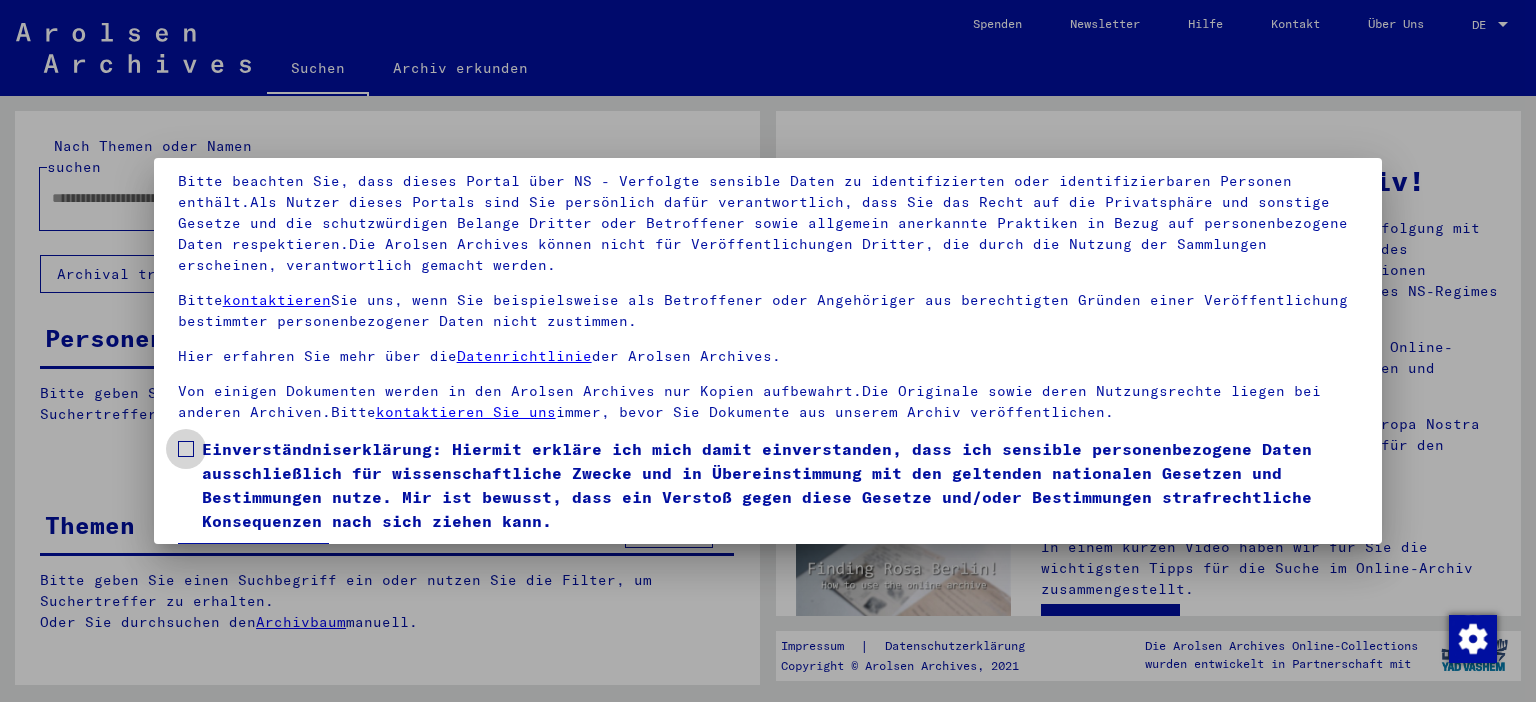 click at bounding box center [186, 449] 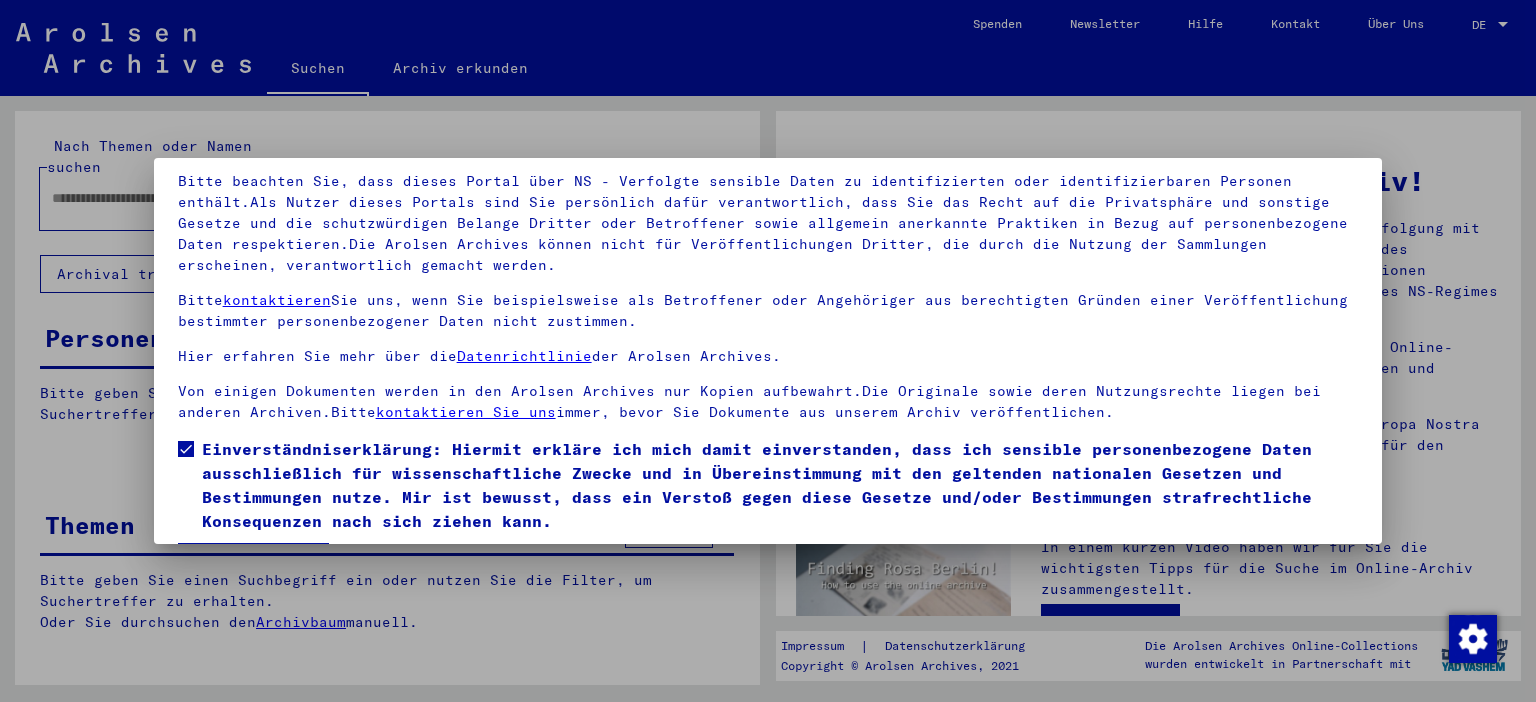 scroll, scrollTop: 170, scrollLeft: 0, axis: vertical 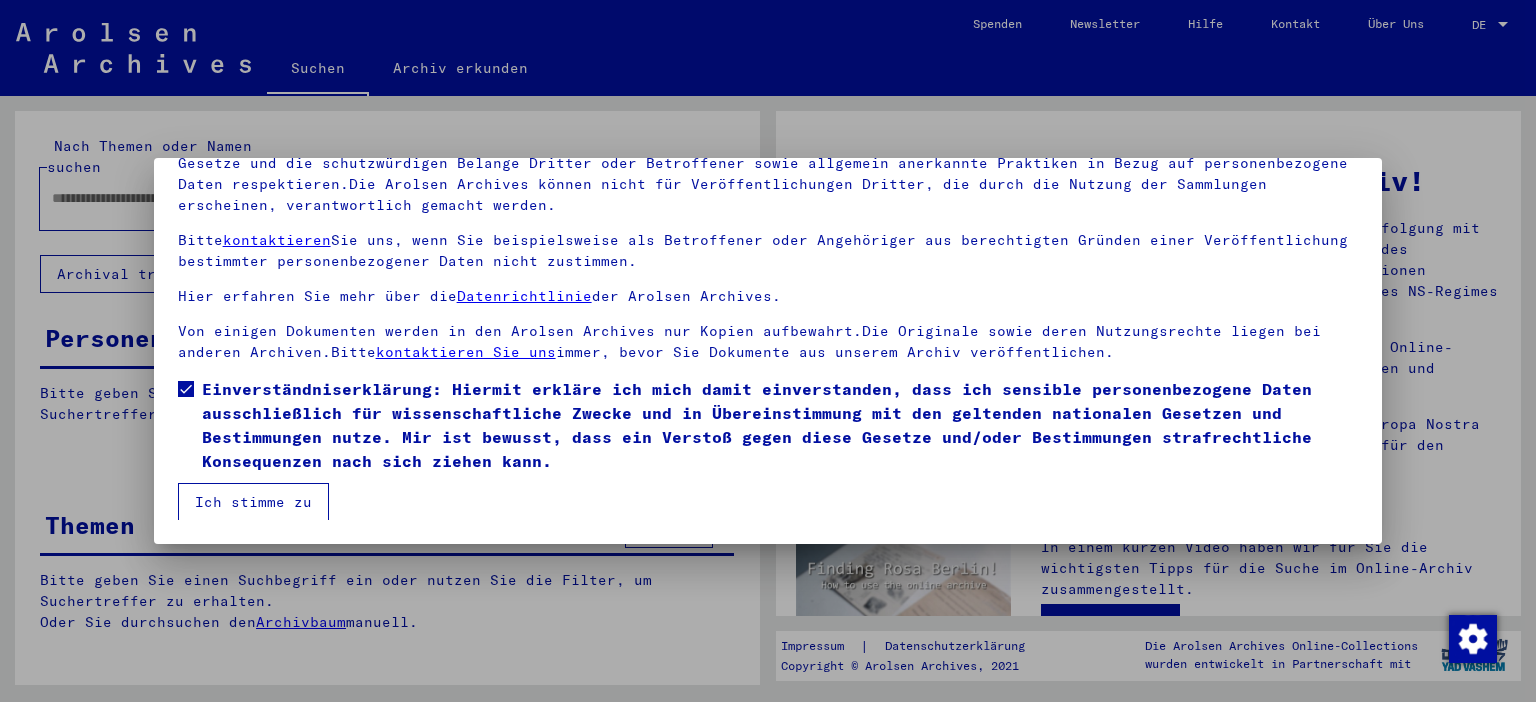 click on "Ich stimme zu" at bounding box center [253, 502] 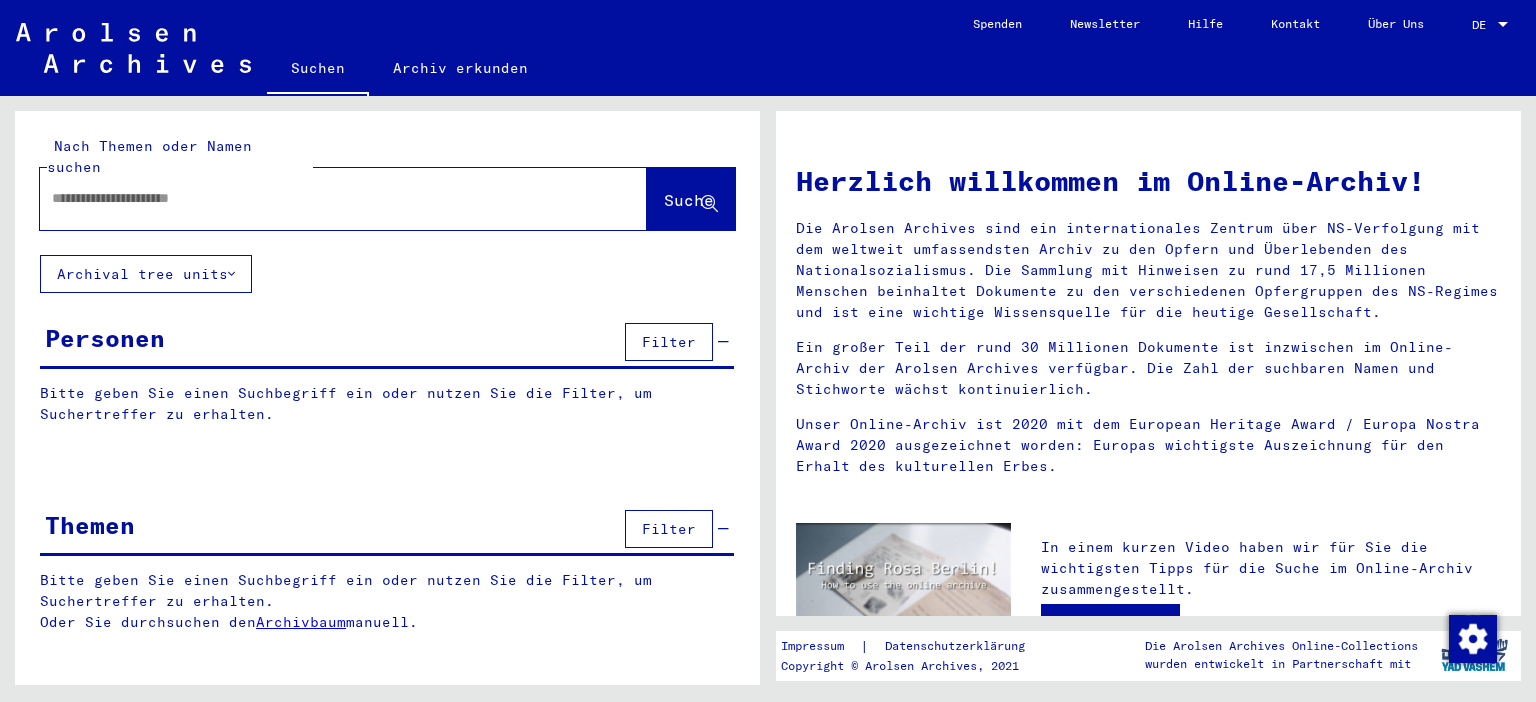 click at bounding box center (319, 198) 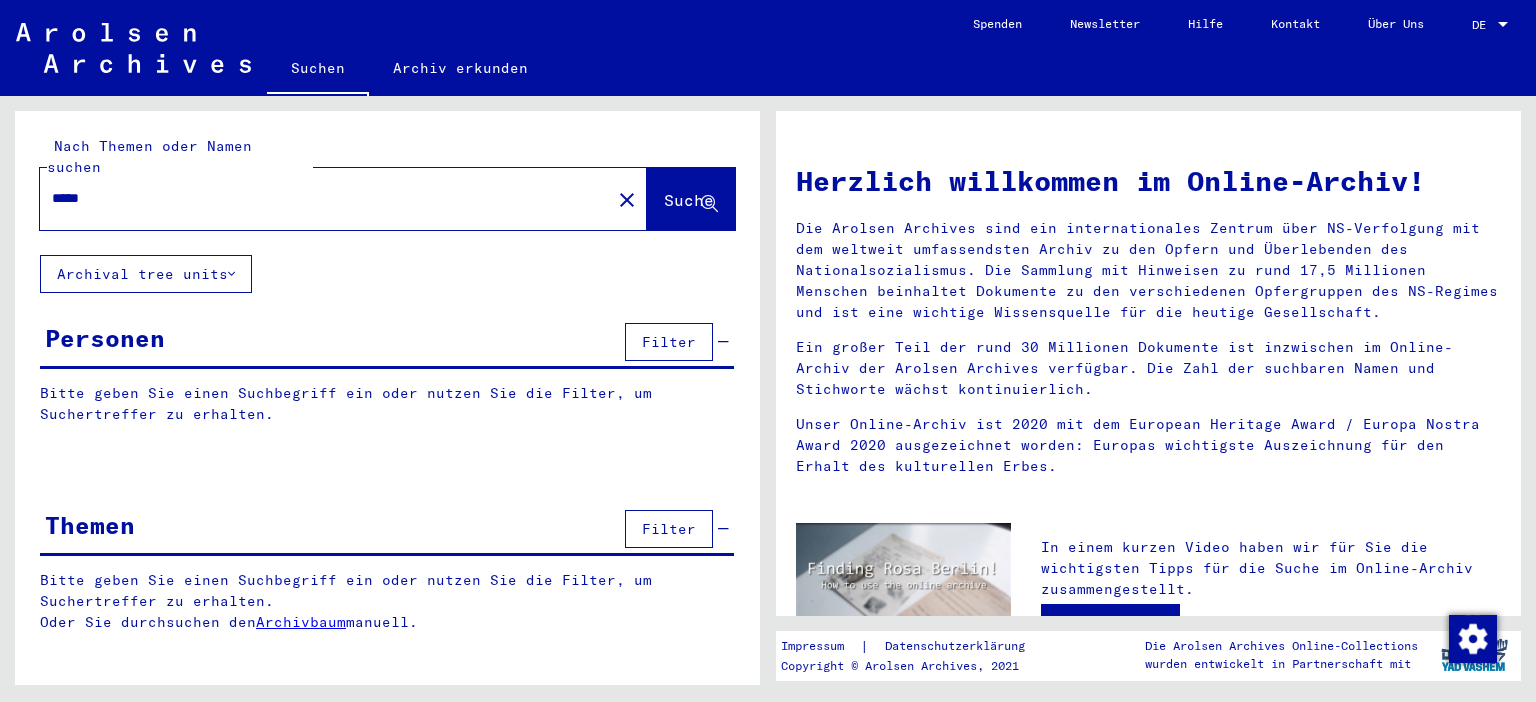 type on "*****" 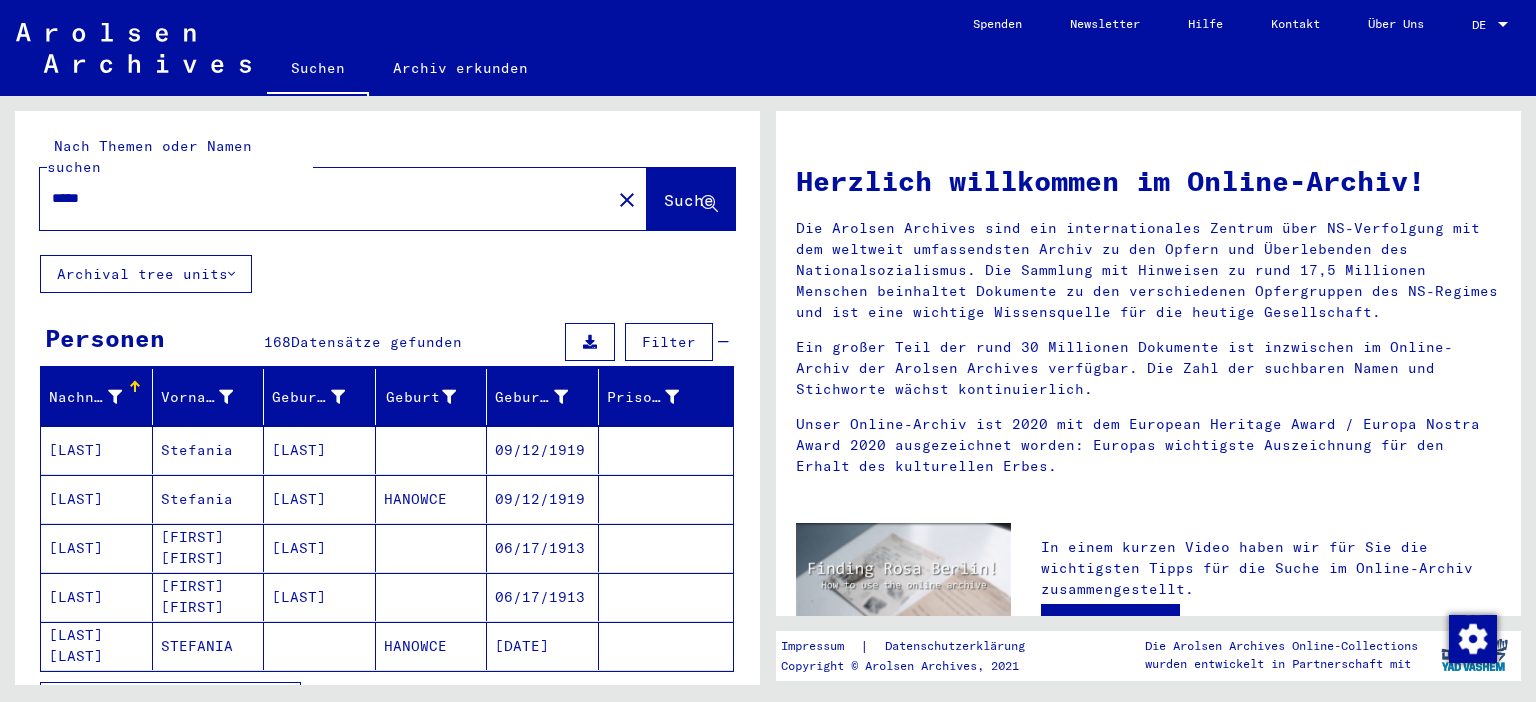 scroll, scrollTop: 221, scrollLeft: 0, axis: vertical 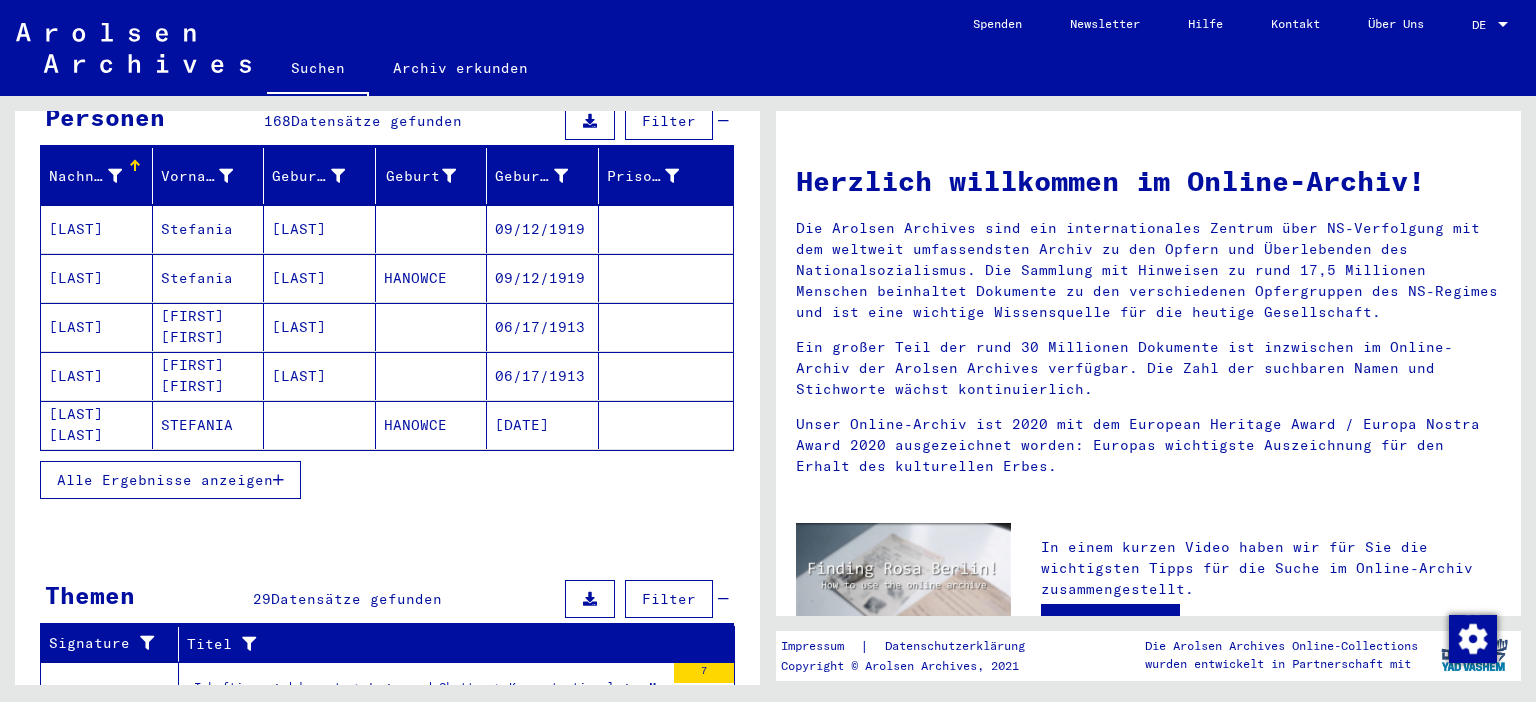 click on "Alle Ergebnisse anzeigen" at bounding box center [165, 480] 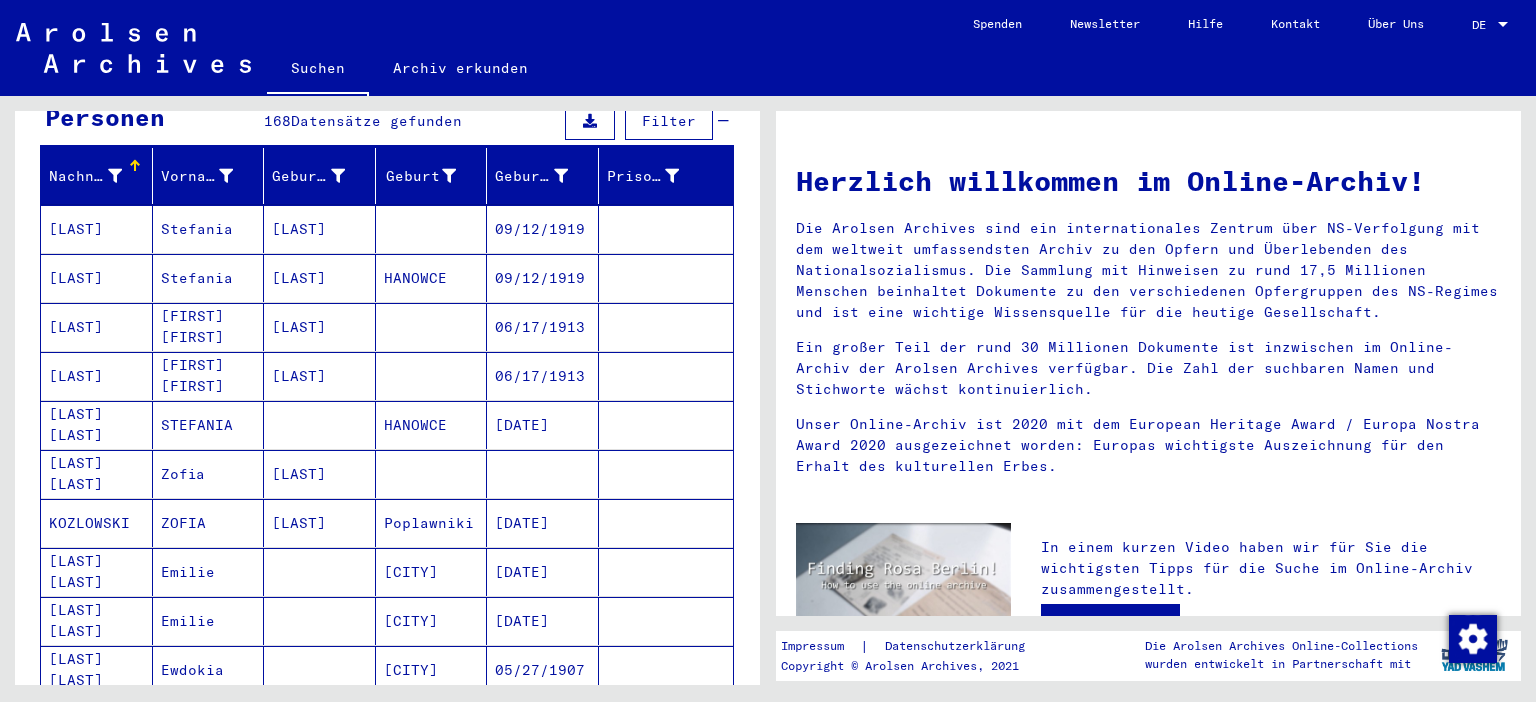 drag, startPoint x: 80, startPoint y: 150, endPoint x: 326, endPoint y: 178, distance: 247.58836 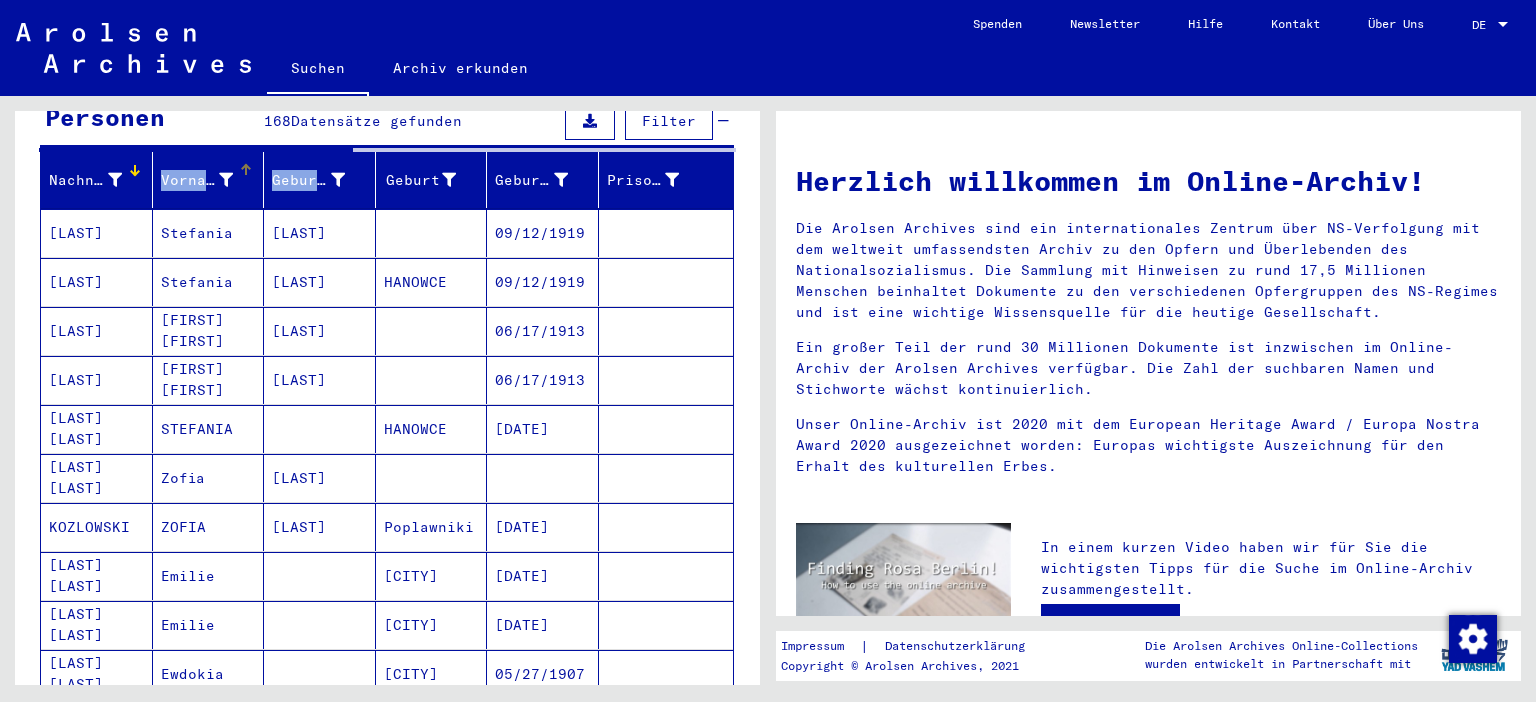 click on "Vorname" at bounding box center (197, 180) 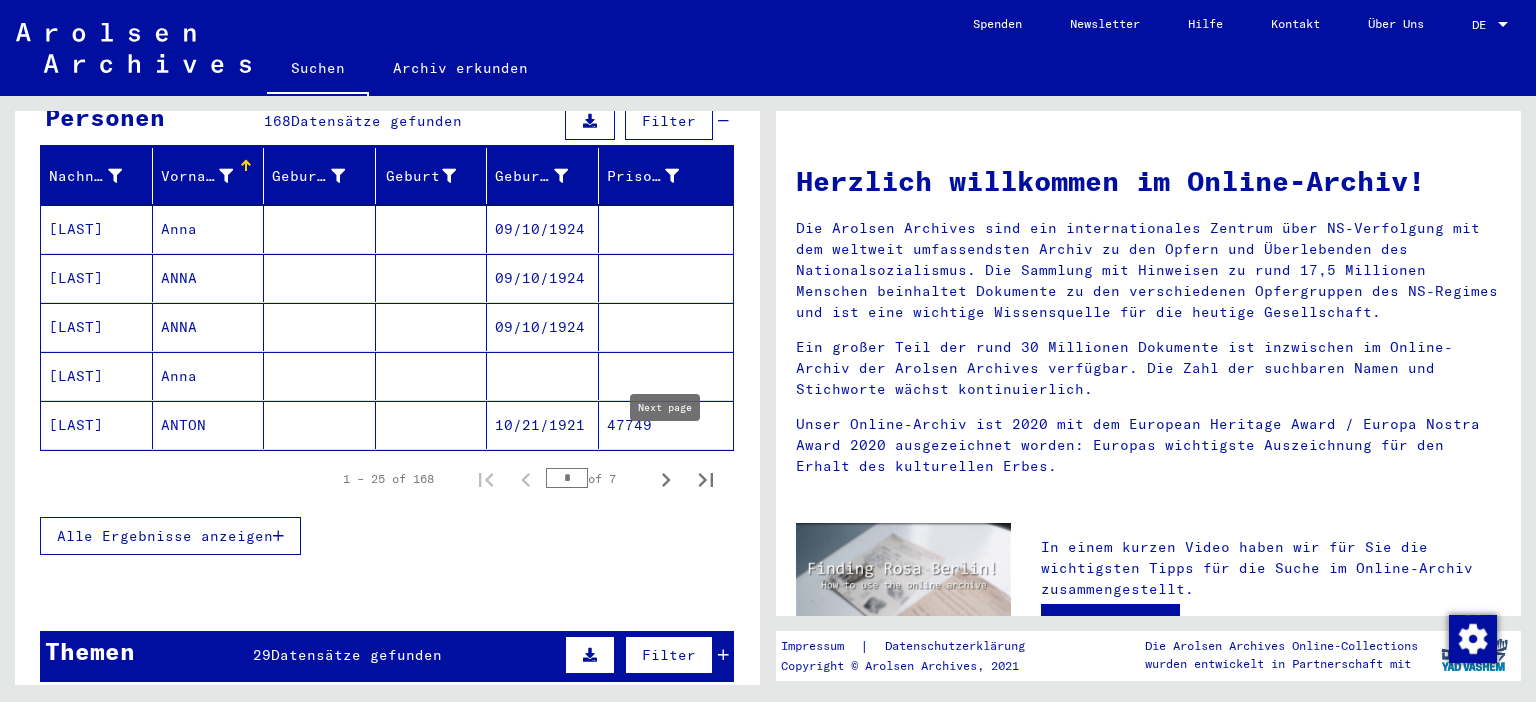 click 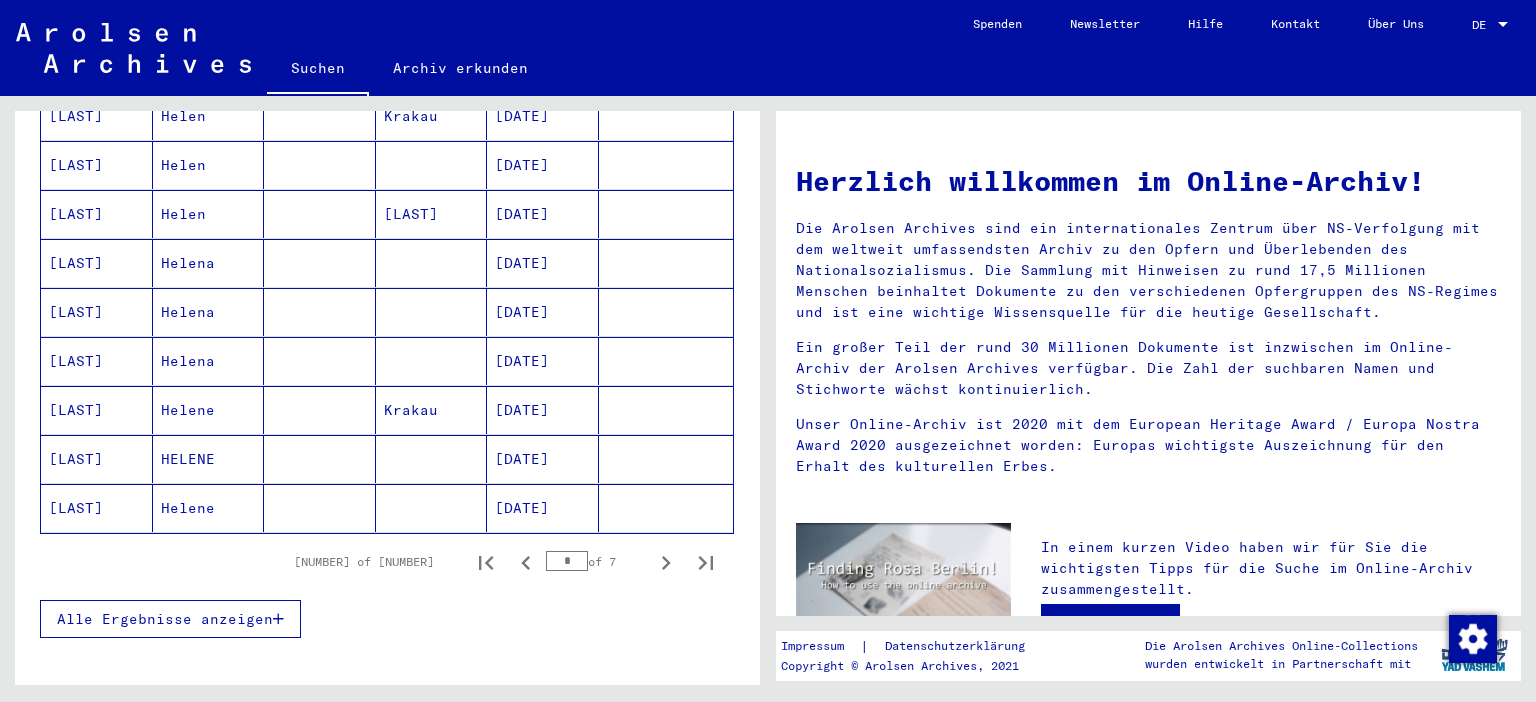 scroll, scrollTop: 1325, scrollLeft: 0, axis: vertical 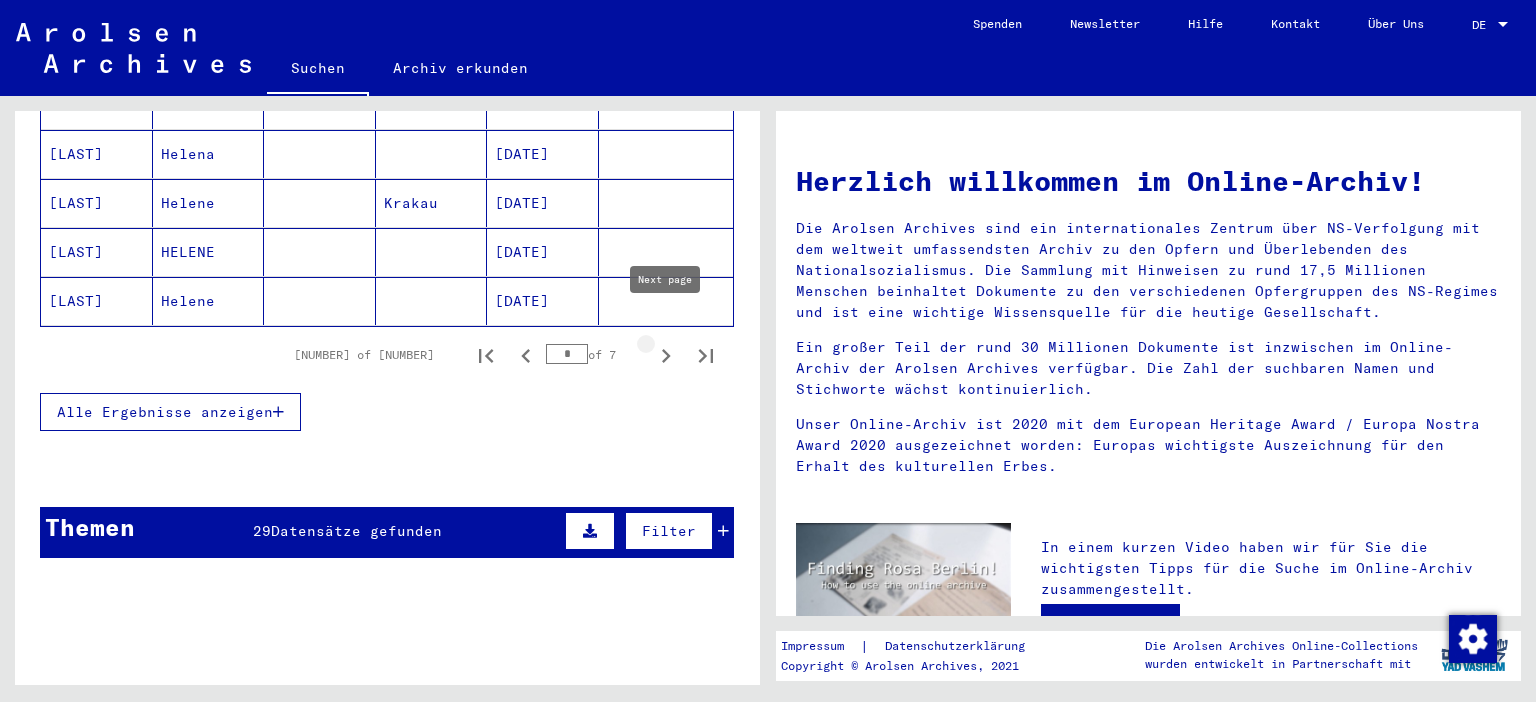 click 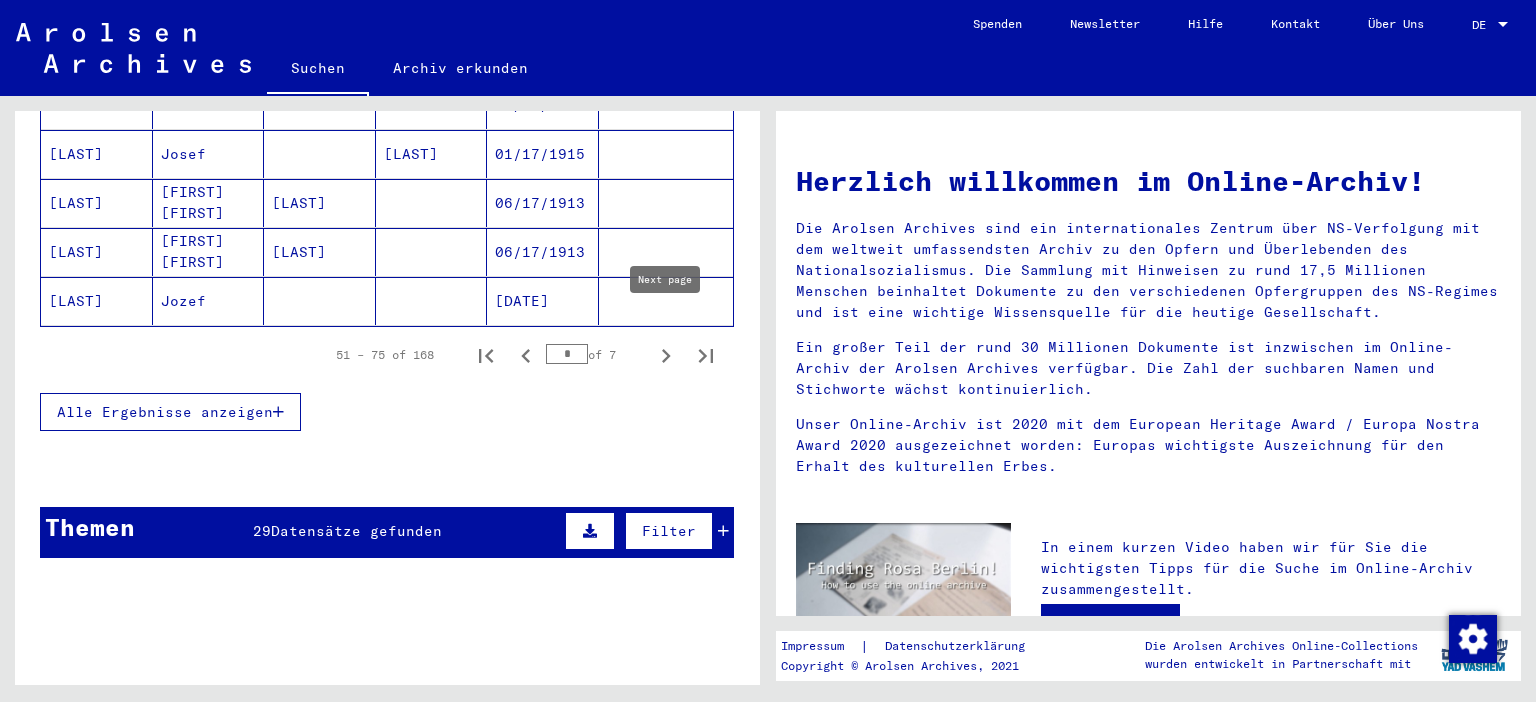 click 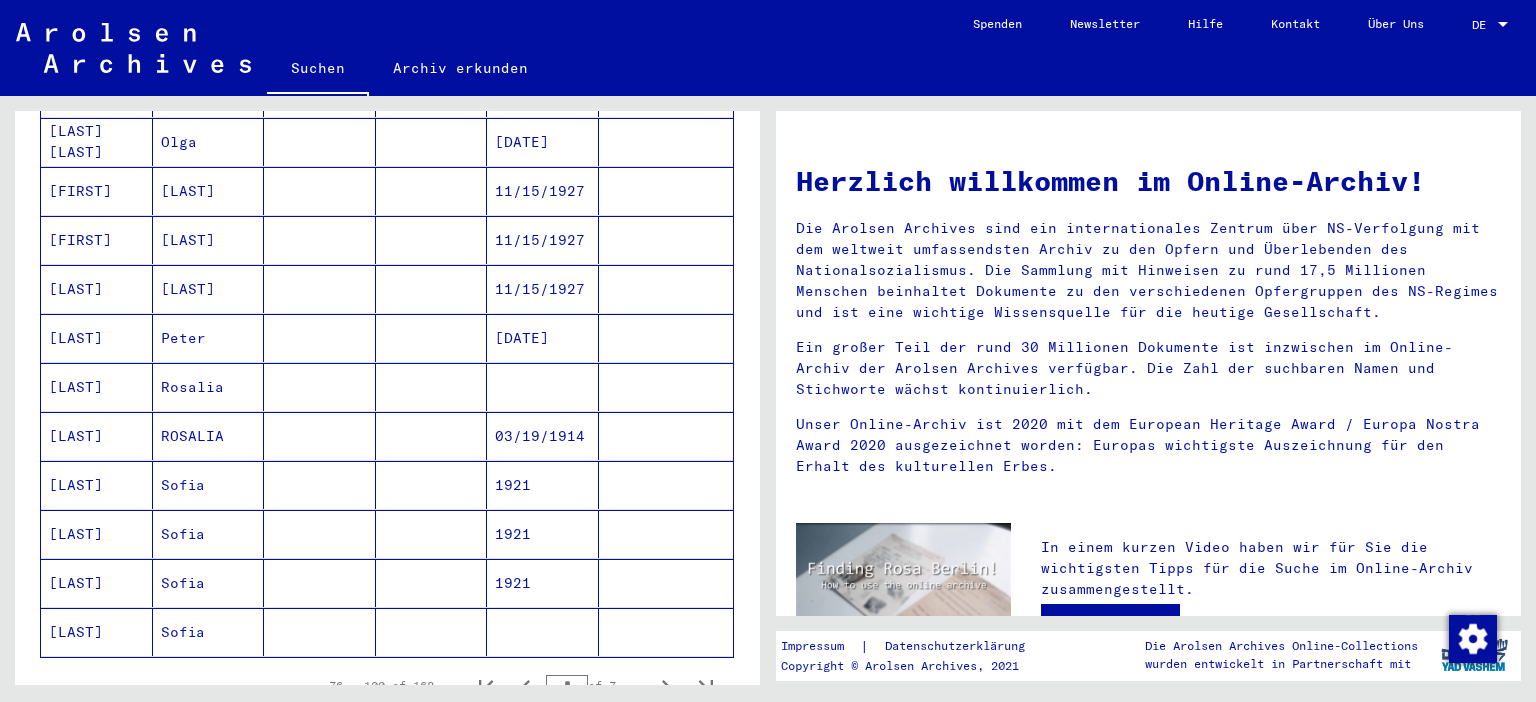 scroll, scrollTop: 1325, scrollLeft: 0, axis: vertical 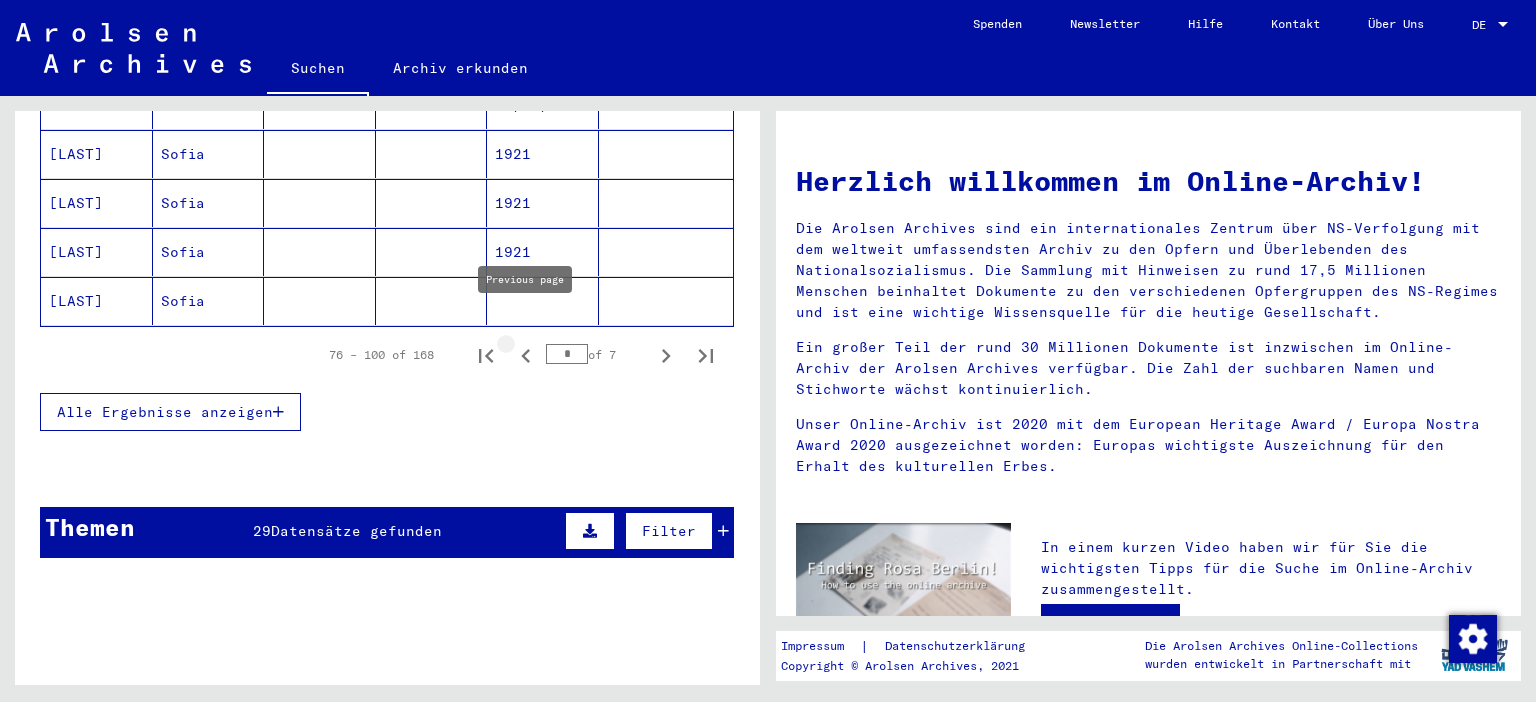 click 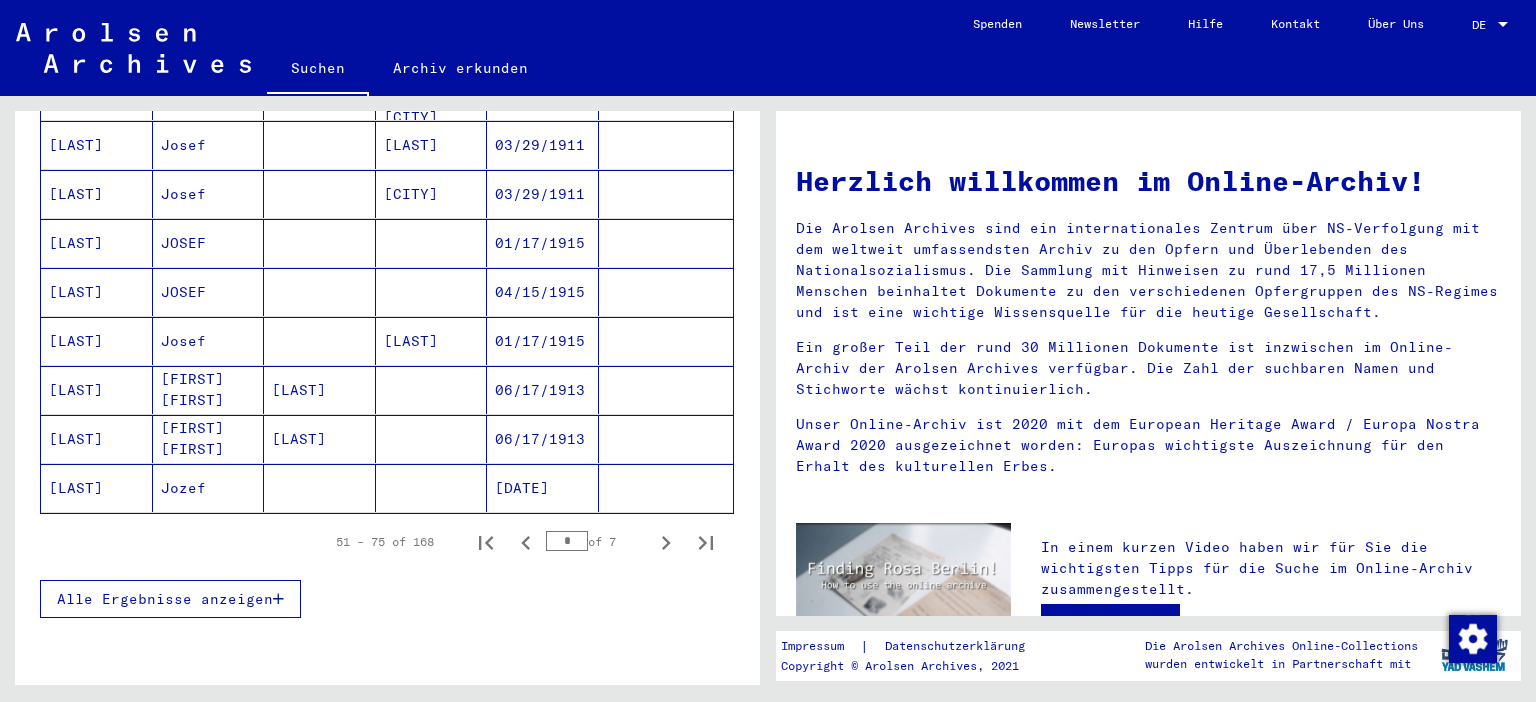 scroll, scrollTop: 1104, scrollLeft: 0, axis: vertical 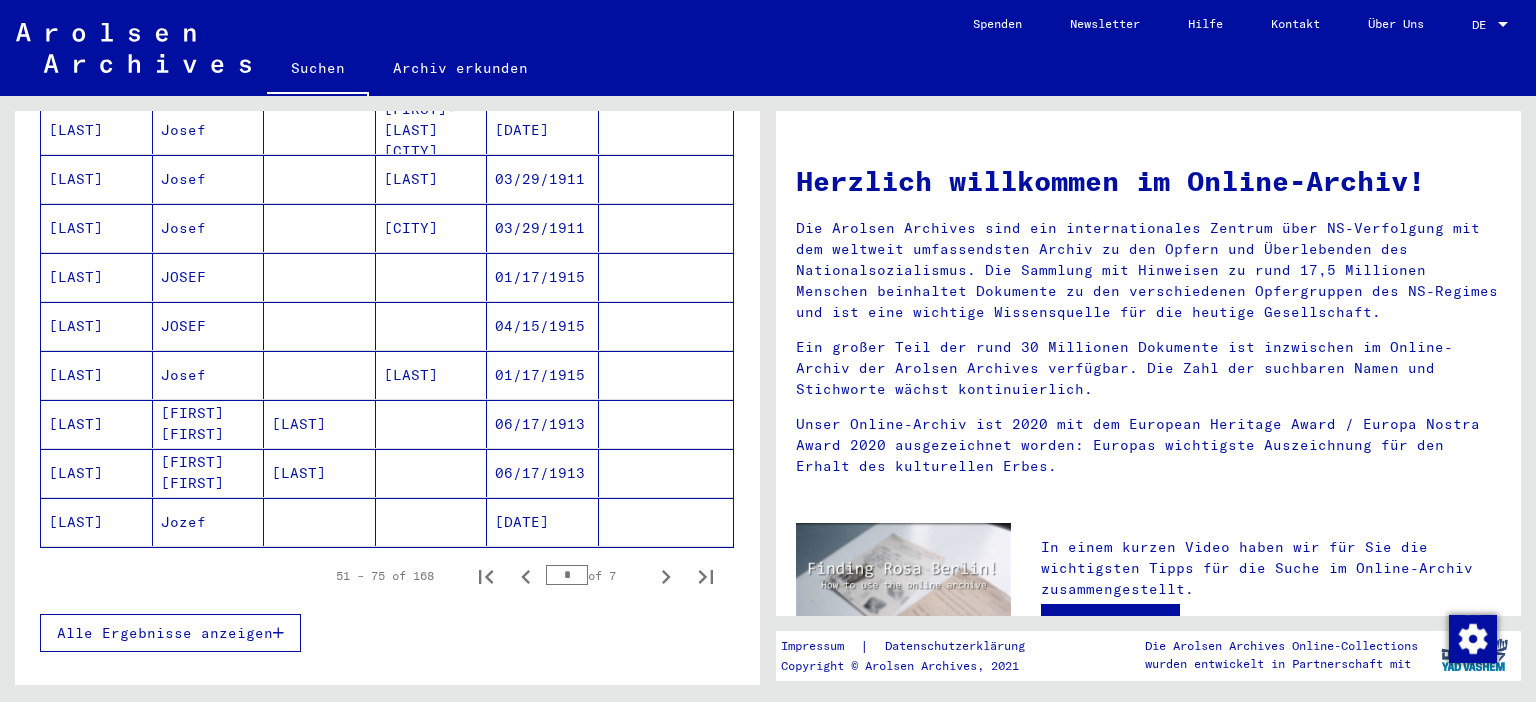 click on "JOSEF" at bounding box center [209, 375] 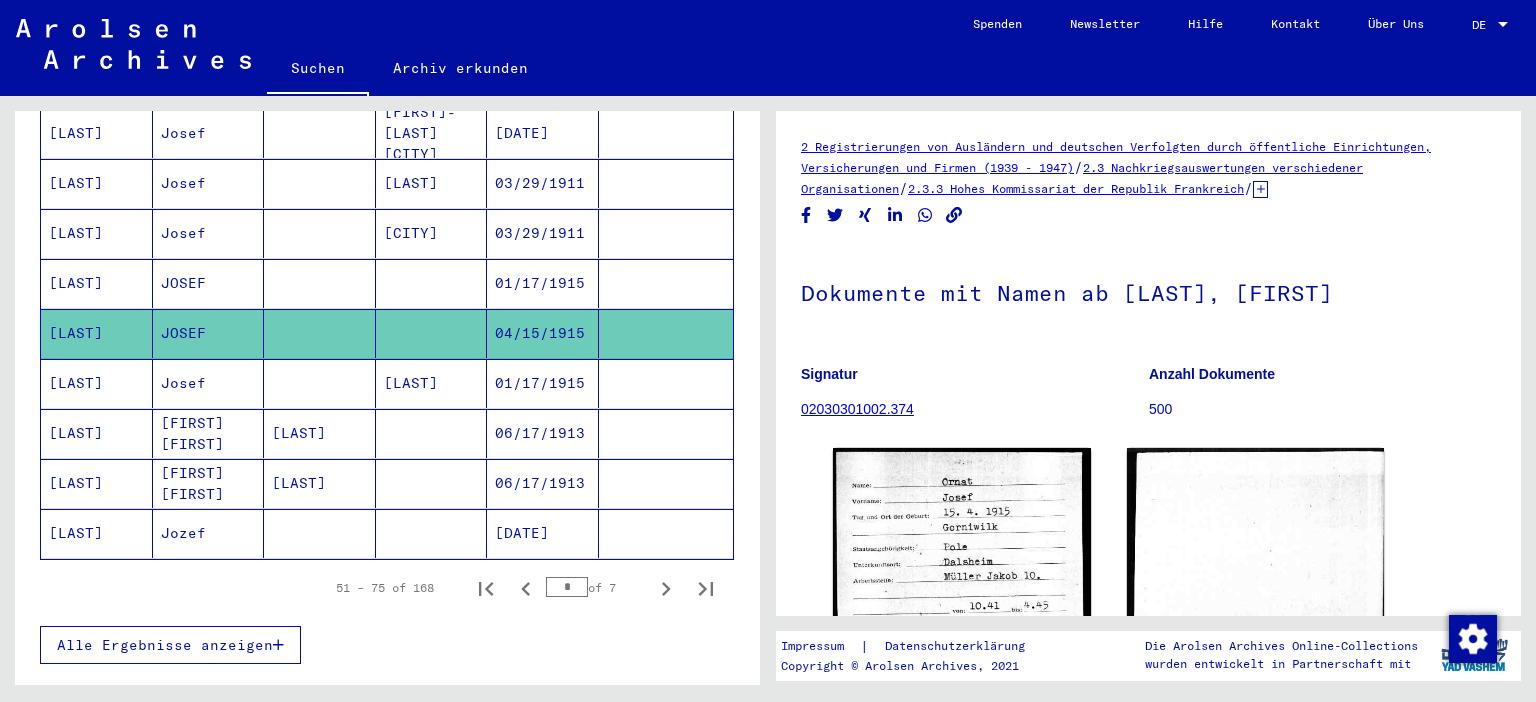 click on "JOSEF" at bounding box center [209, 333] 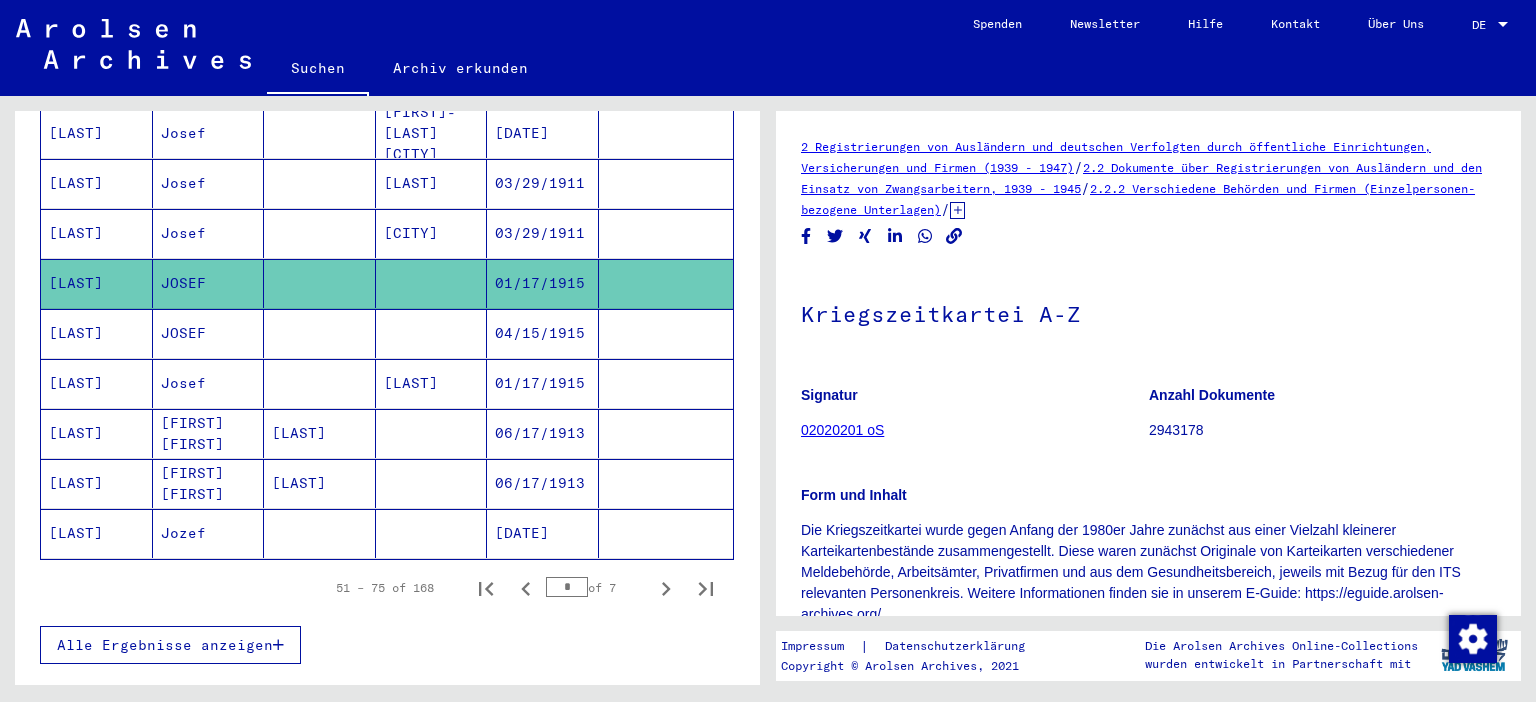 click on "Josef" at bounding box center [209, 283] 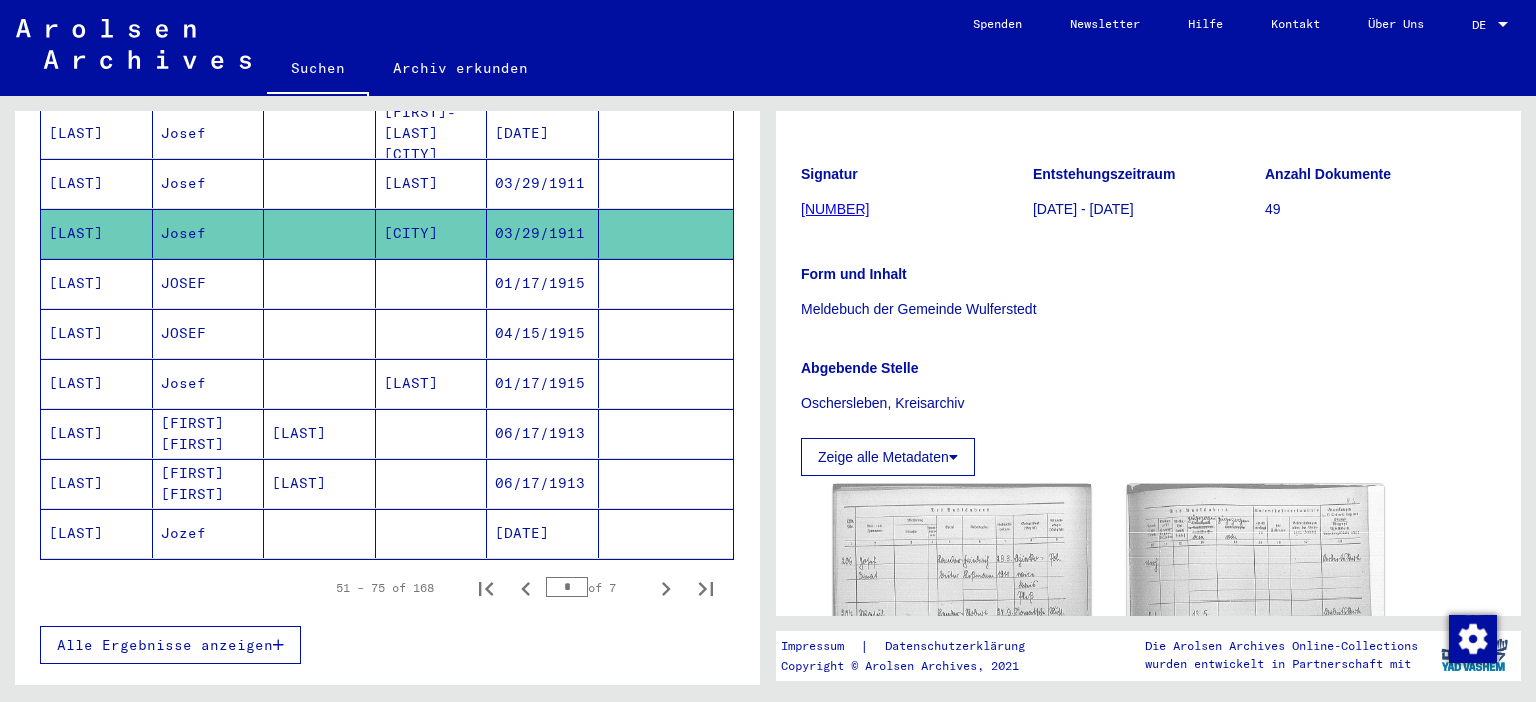 scroll, scrollTop: 442, scrollLeft: 0, axis: vertical 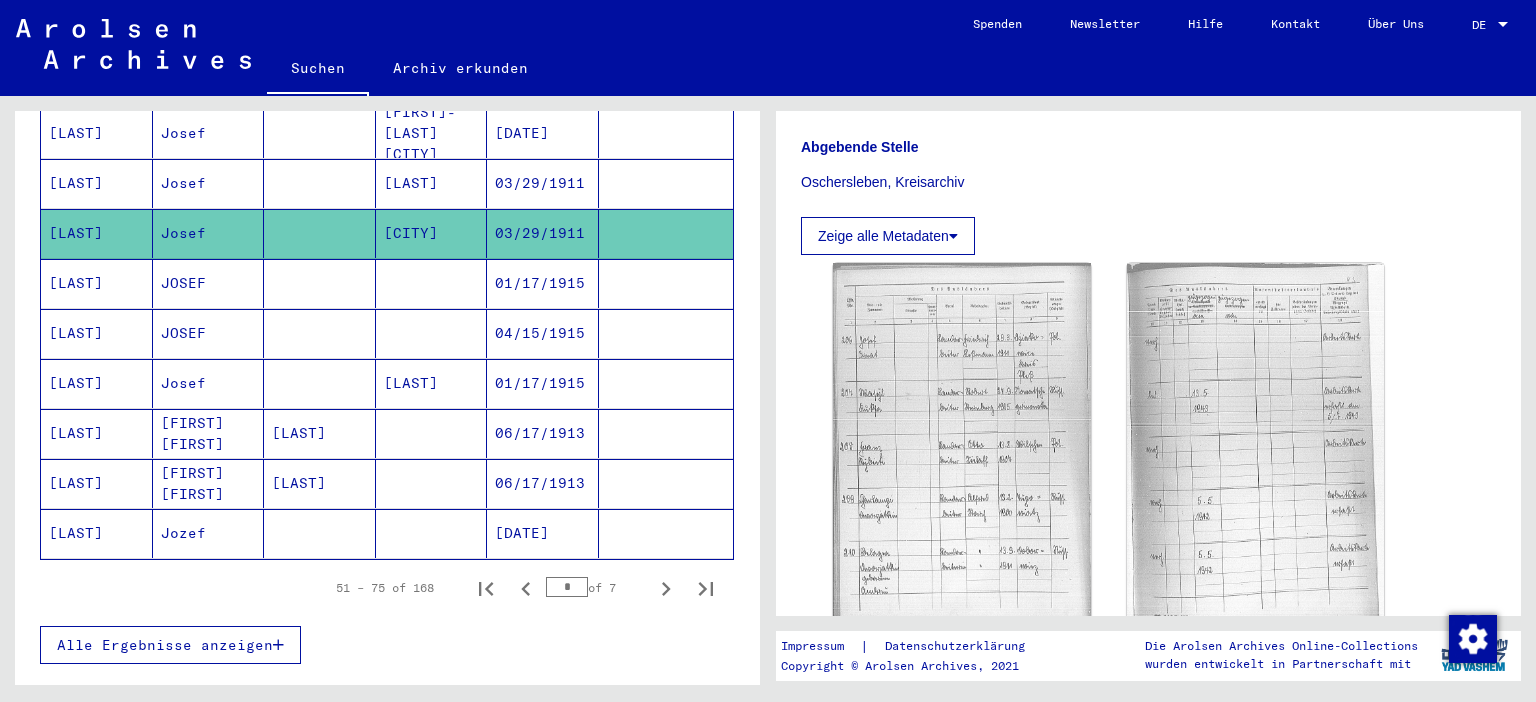 click on "Josef" at bounding box center [209, 233] 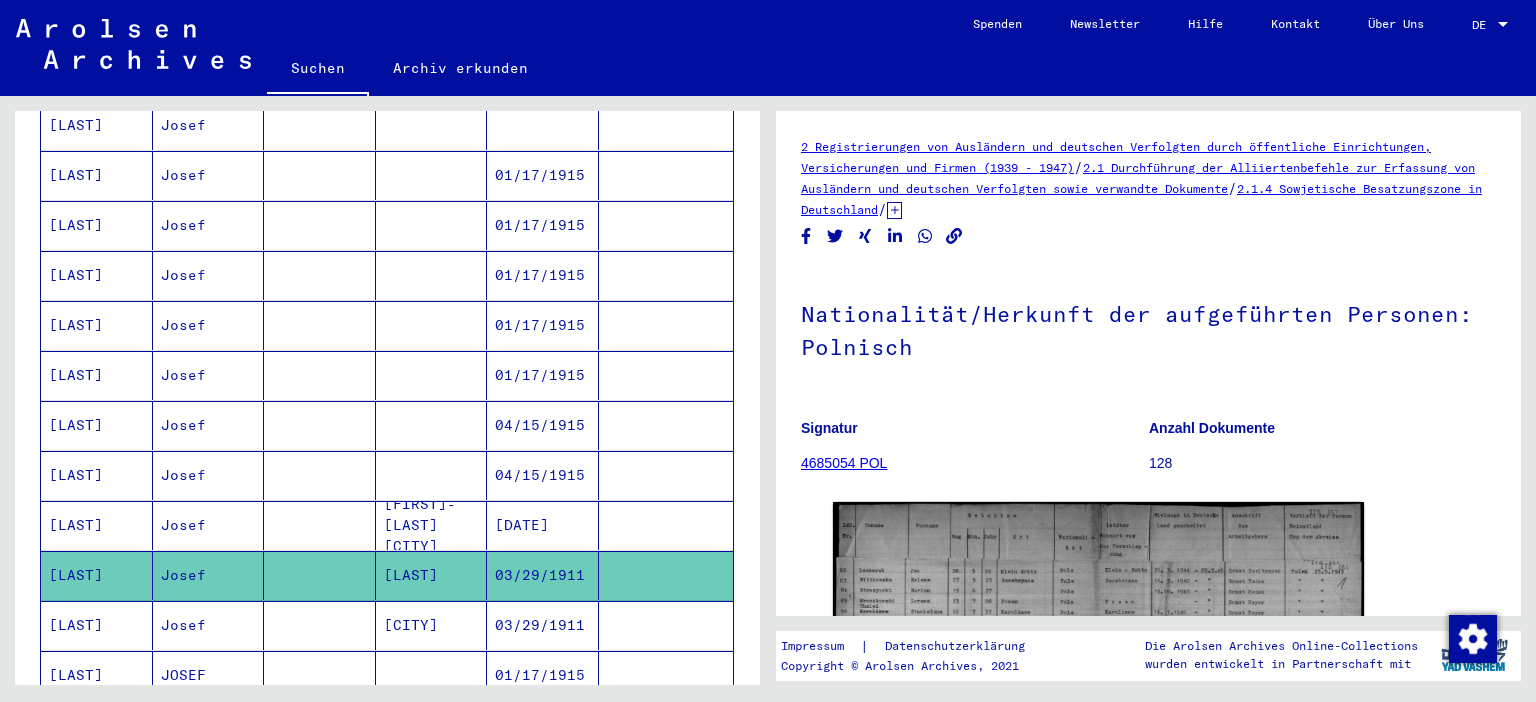 scroll, scrollTop: 676, scrollLeft: 0, axis: vertical 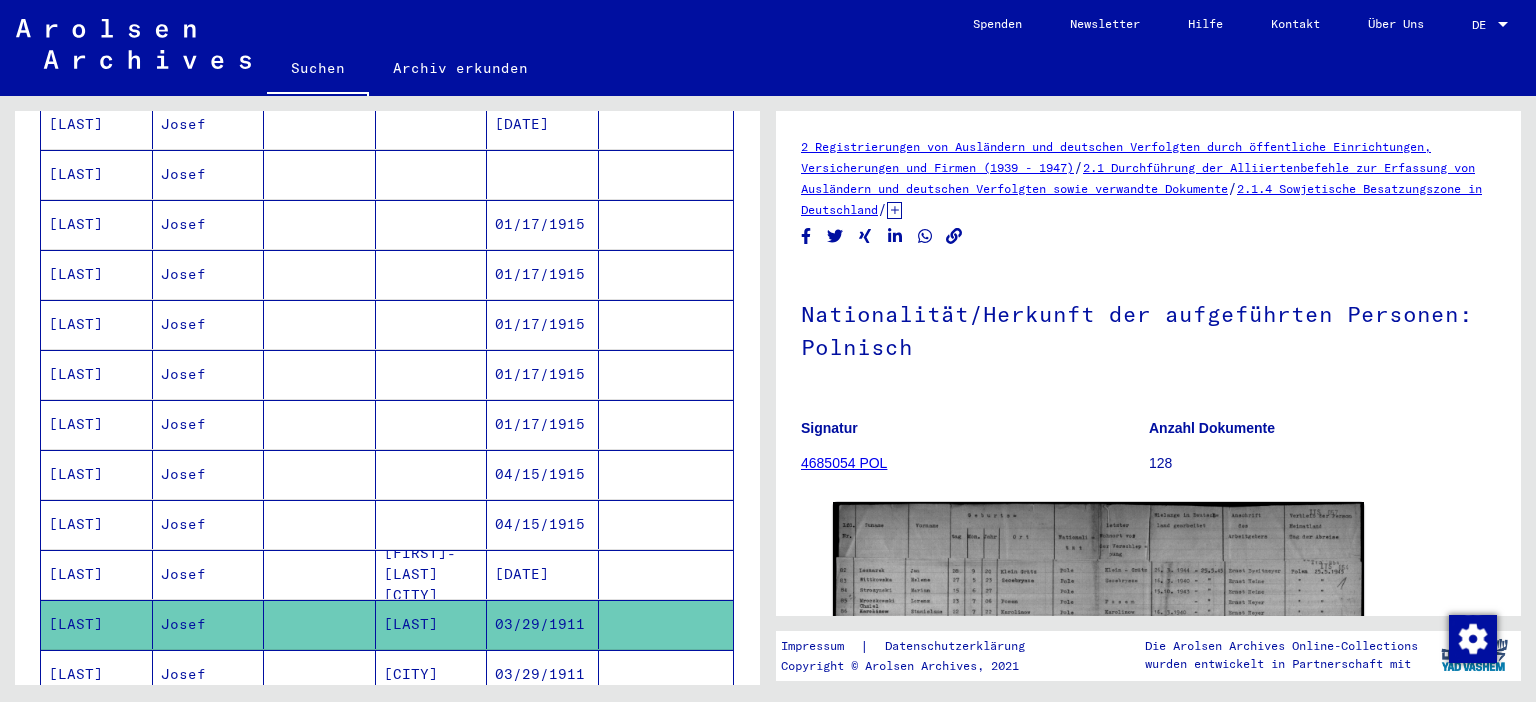 click on "Josef" at bounding box center [209, 574] 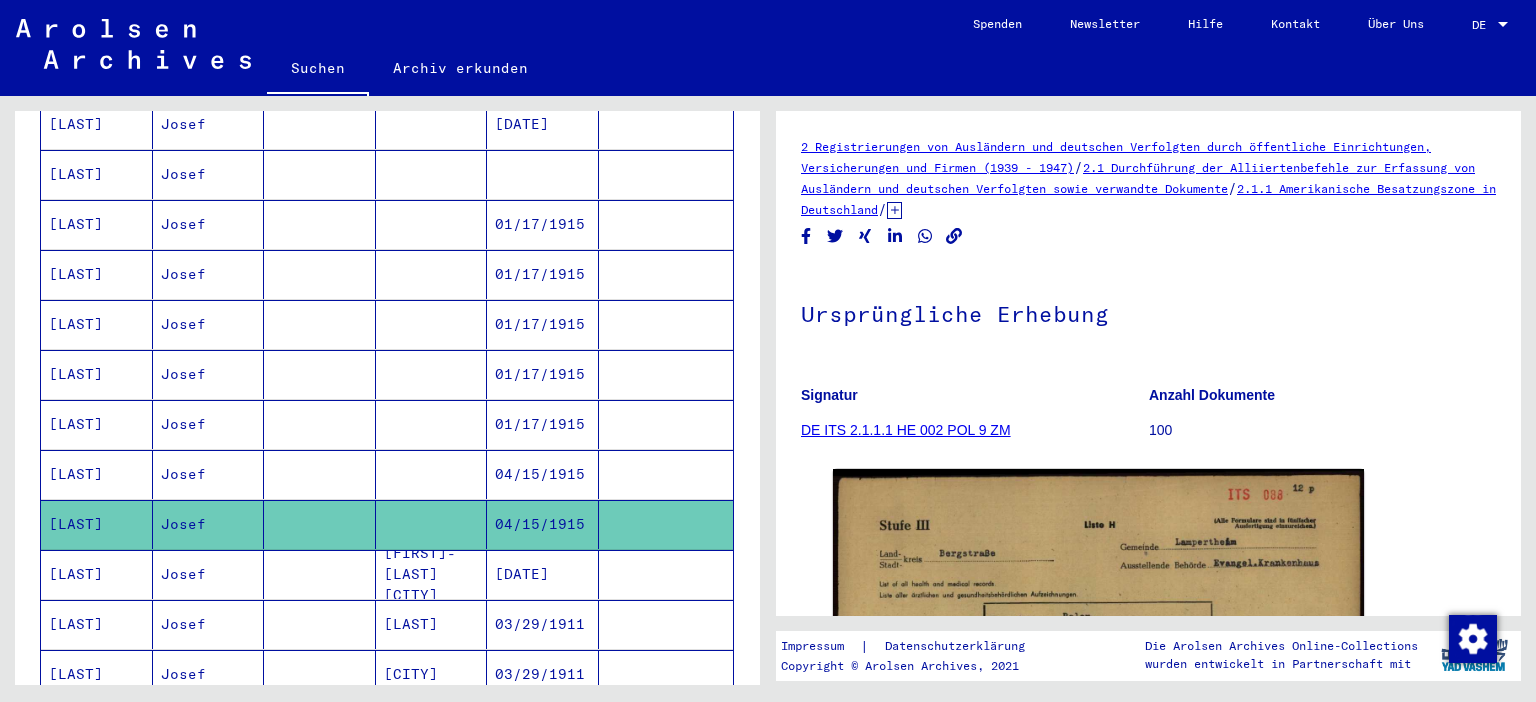 click on "[LAST]" at bounding box center [97, 474] 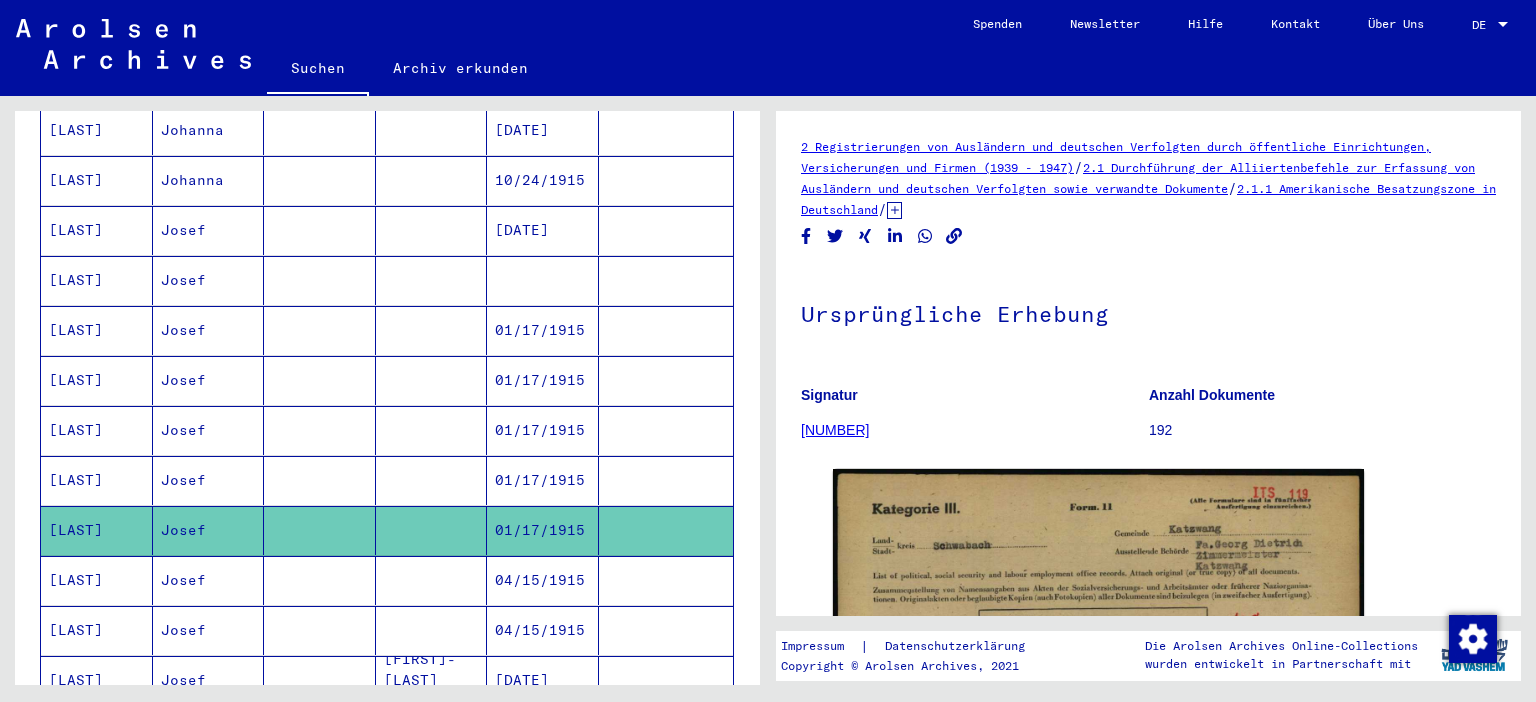 scroll, scrollTop: 455, scrollLeft: 0, axis: vertical 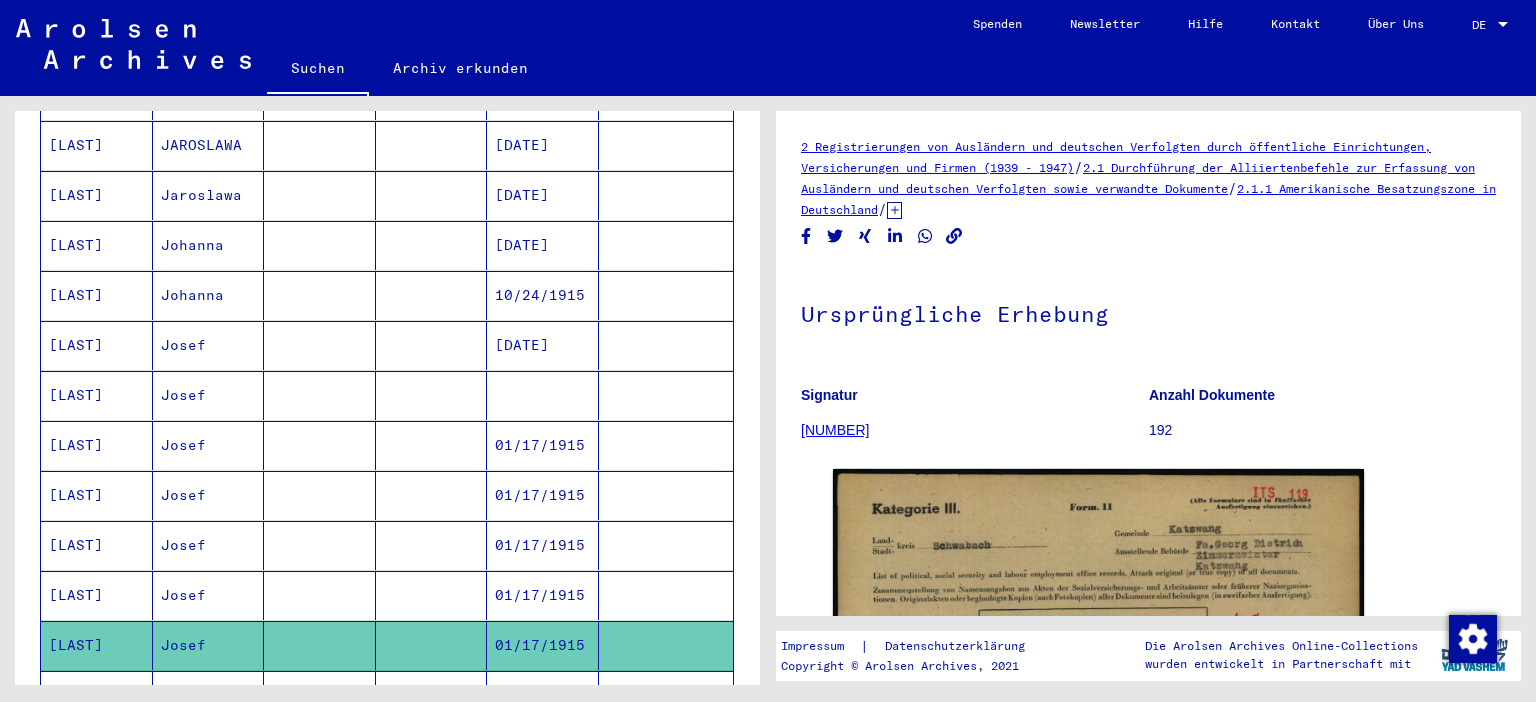 click on "[LAST]" at bounding box center [97, 445] 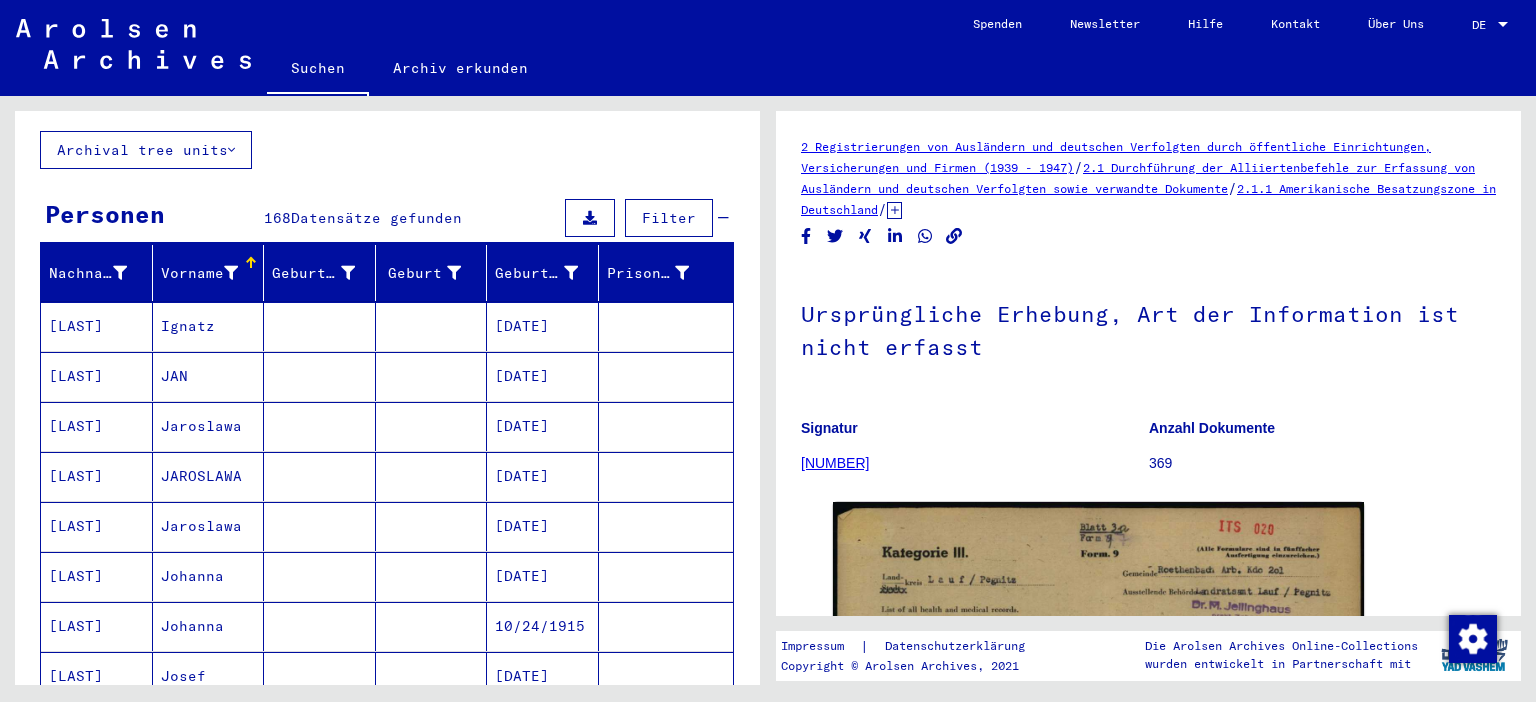 scroll, scrollTop: 0, scrollLeft: 0, axis: both 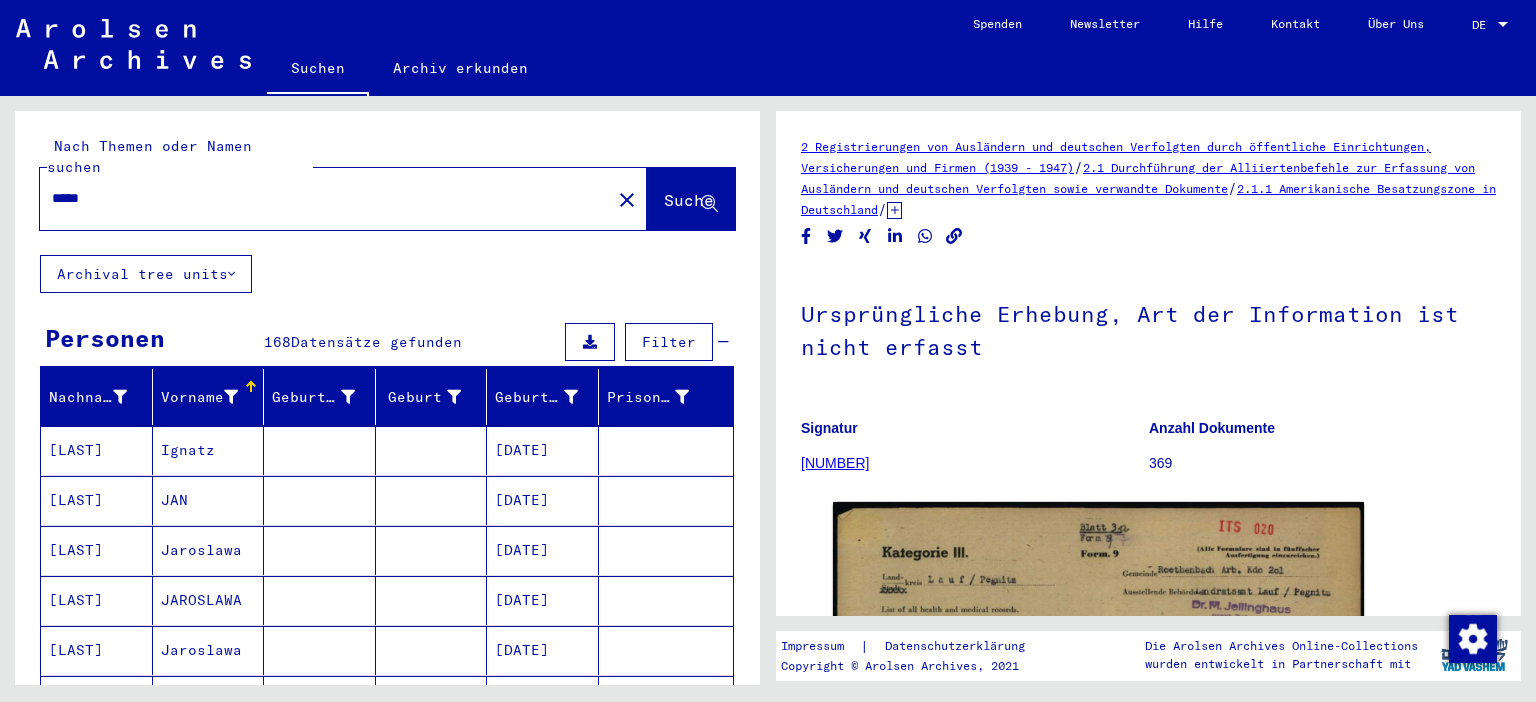 drag, startPoint x: 174, startPoint y: 180, endPoint x: 0, endPoint y: 162, distance: 174.92856 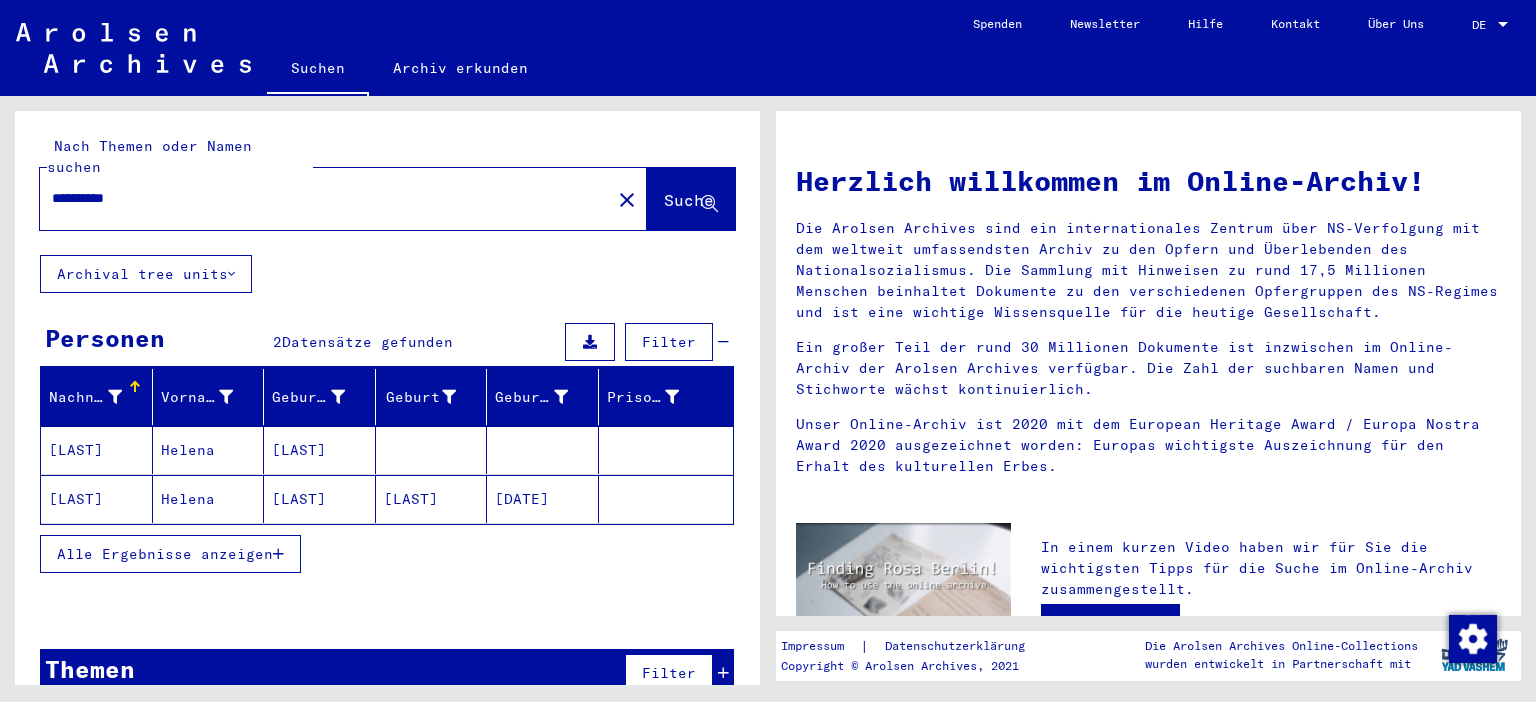 drag, startPoint x: 115, startPoint y: 182, endPoint x: 0, endPoint y: 180, distance: 115.01739 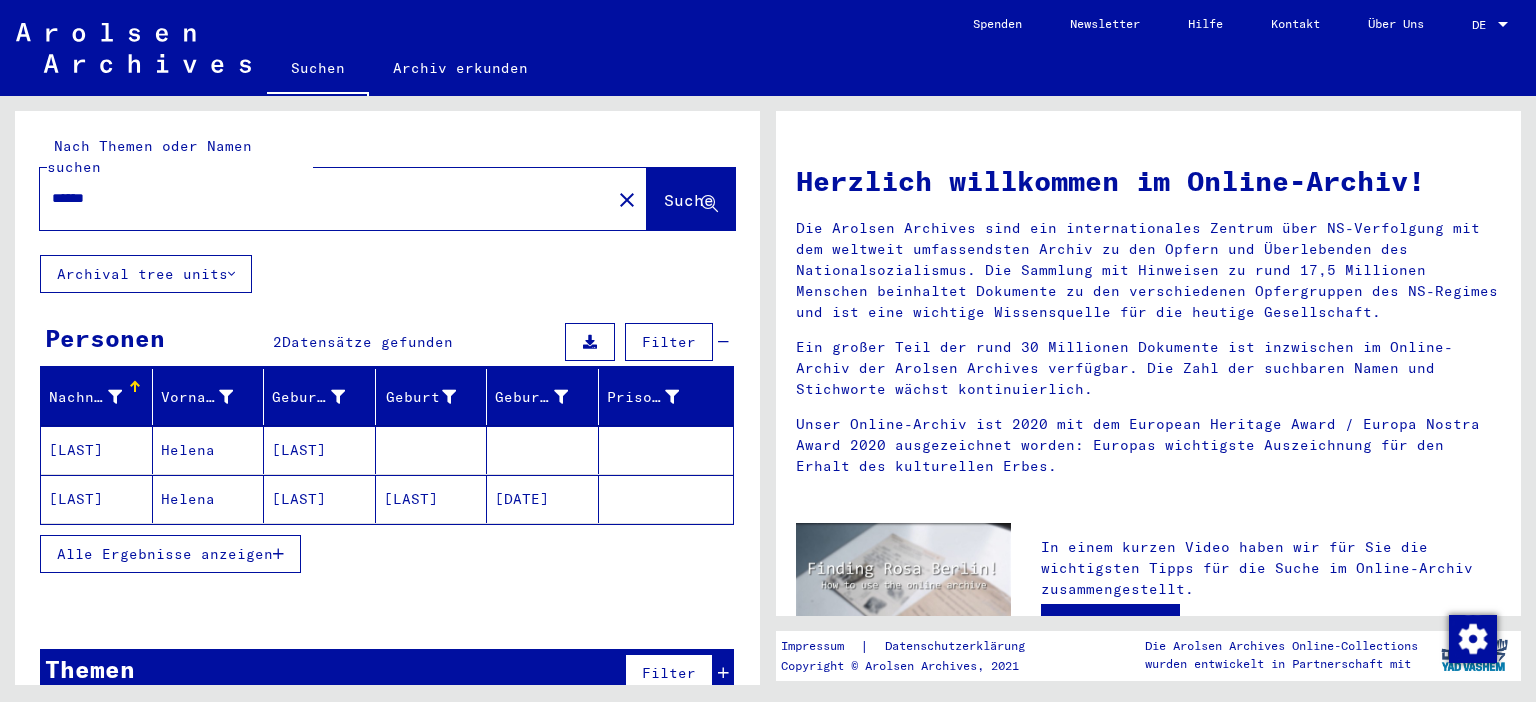 type on "******" 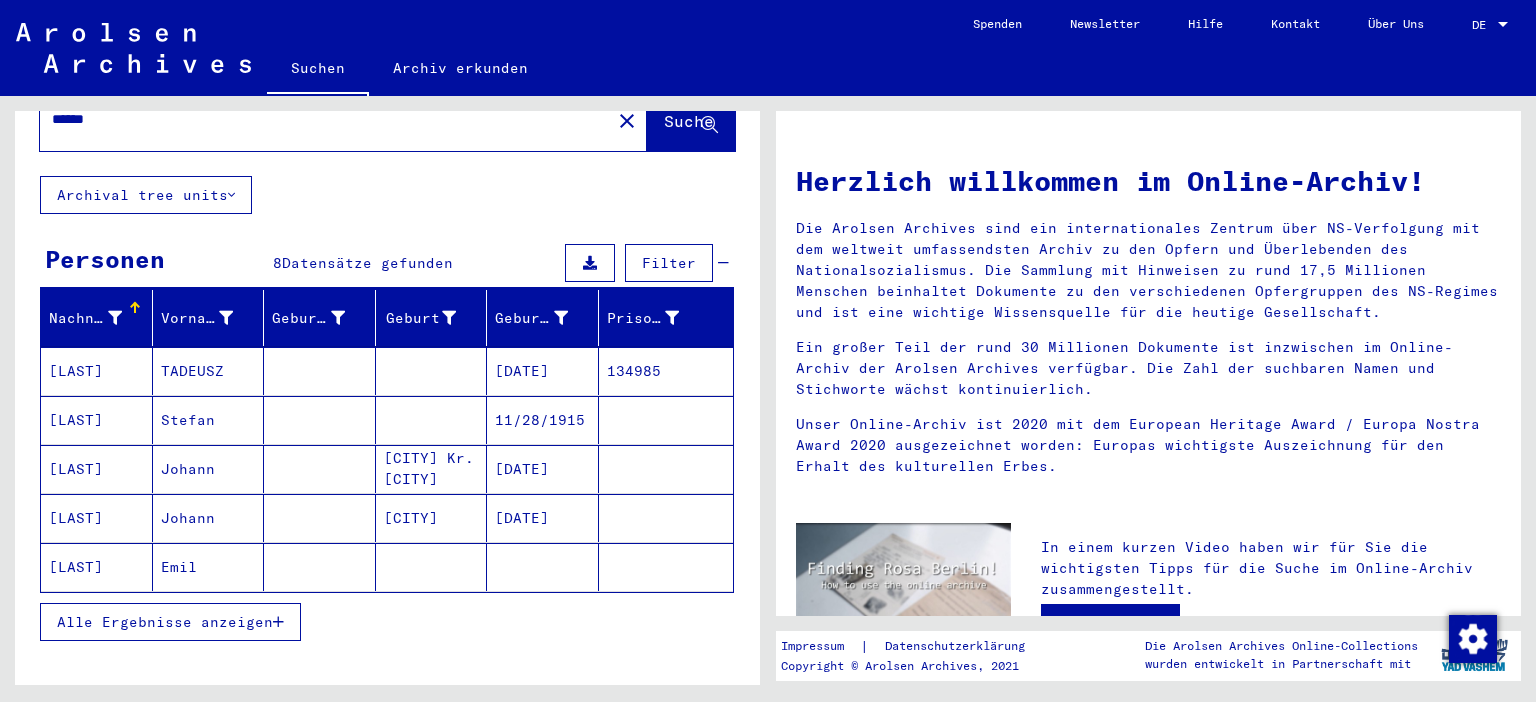 scroll, scrollTop: 110, scrollLeft: 0, axis: vertical 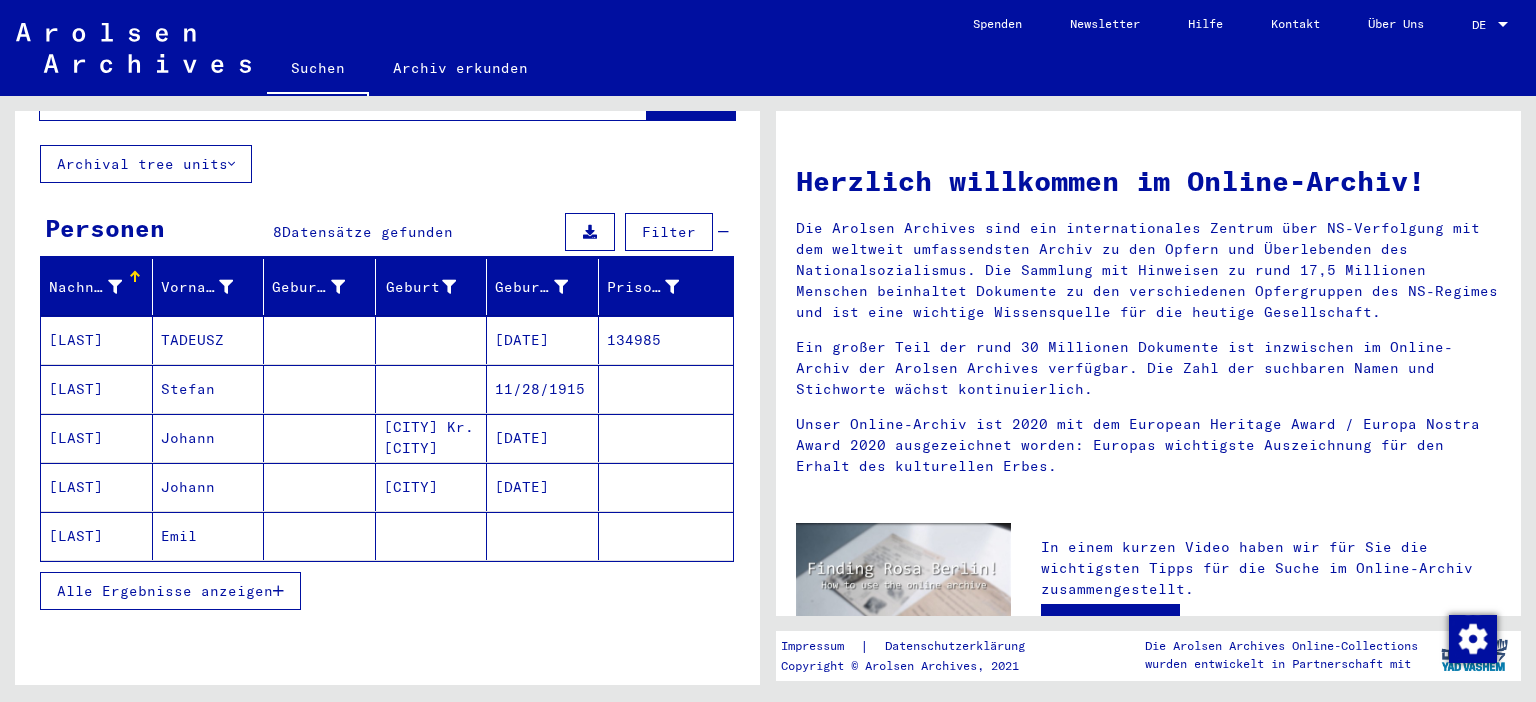 click on "Alle Ergebnisse anzeigen" at bounding box center (165, 591) 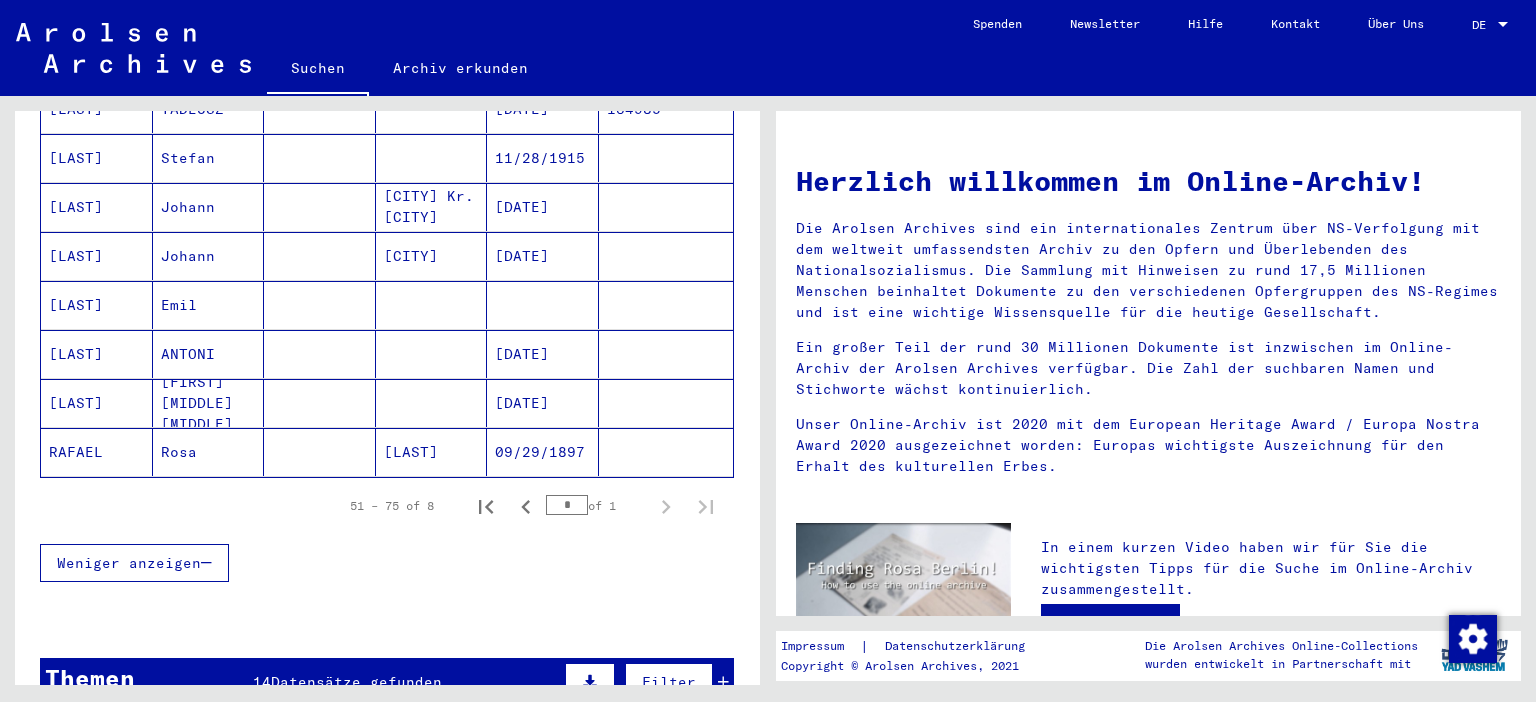 scroll, scrollTop: 331, scrollLeft: 0, axis: vertical 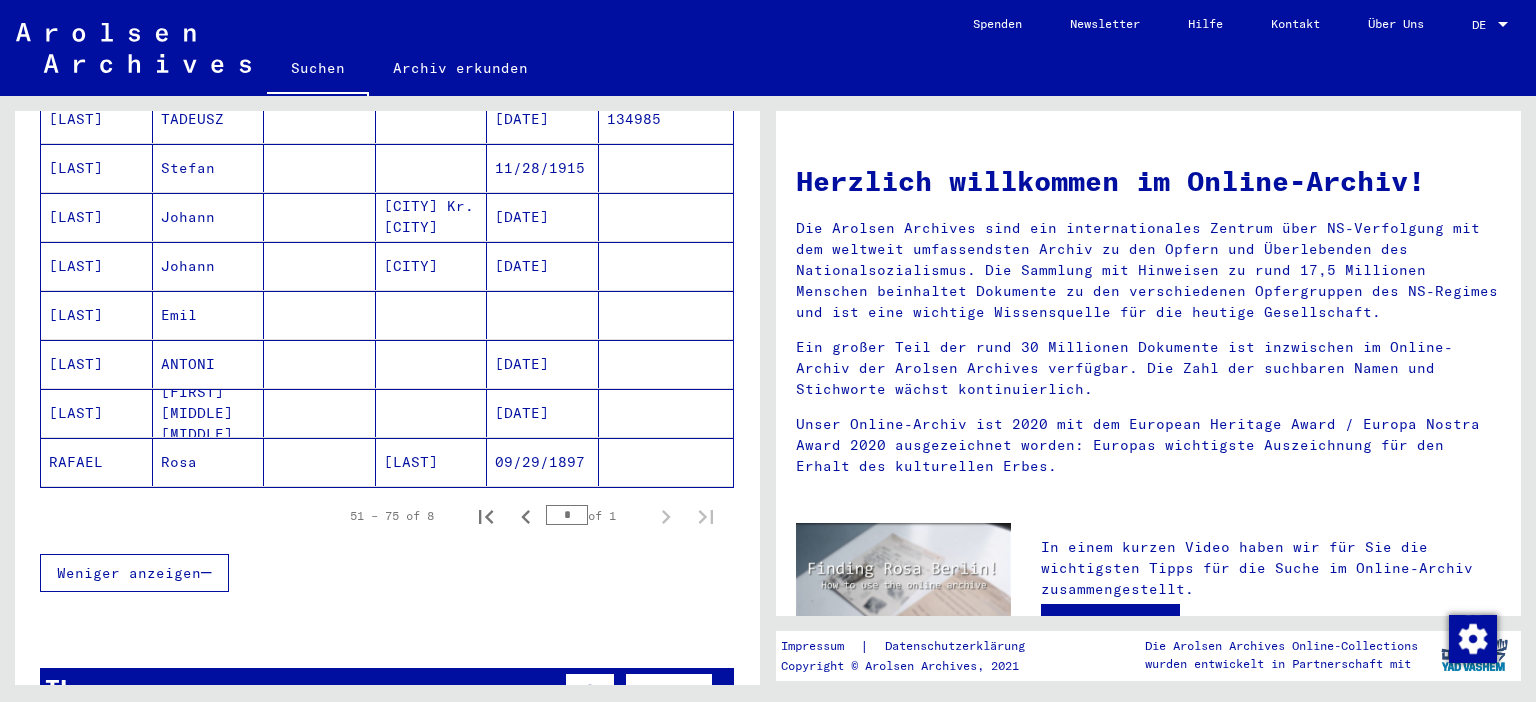 click on "Weniger anzeigen" at bounding box center (387, 573) 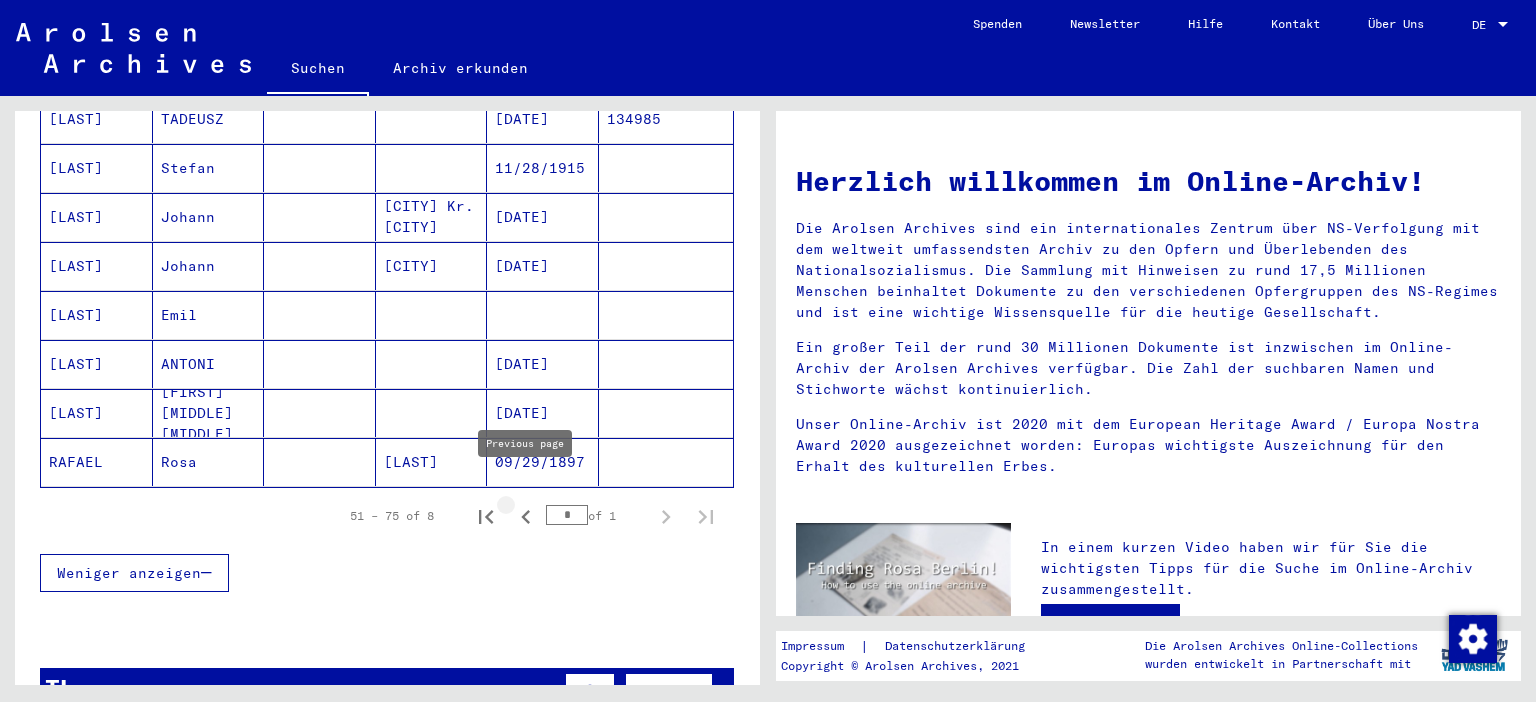 click 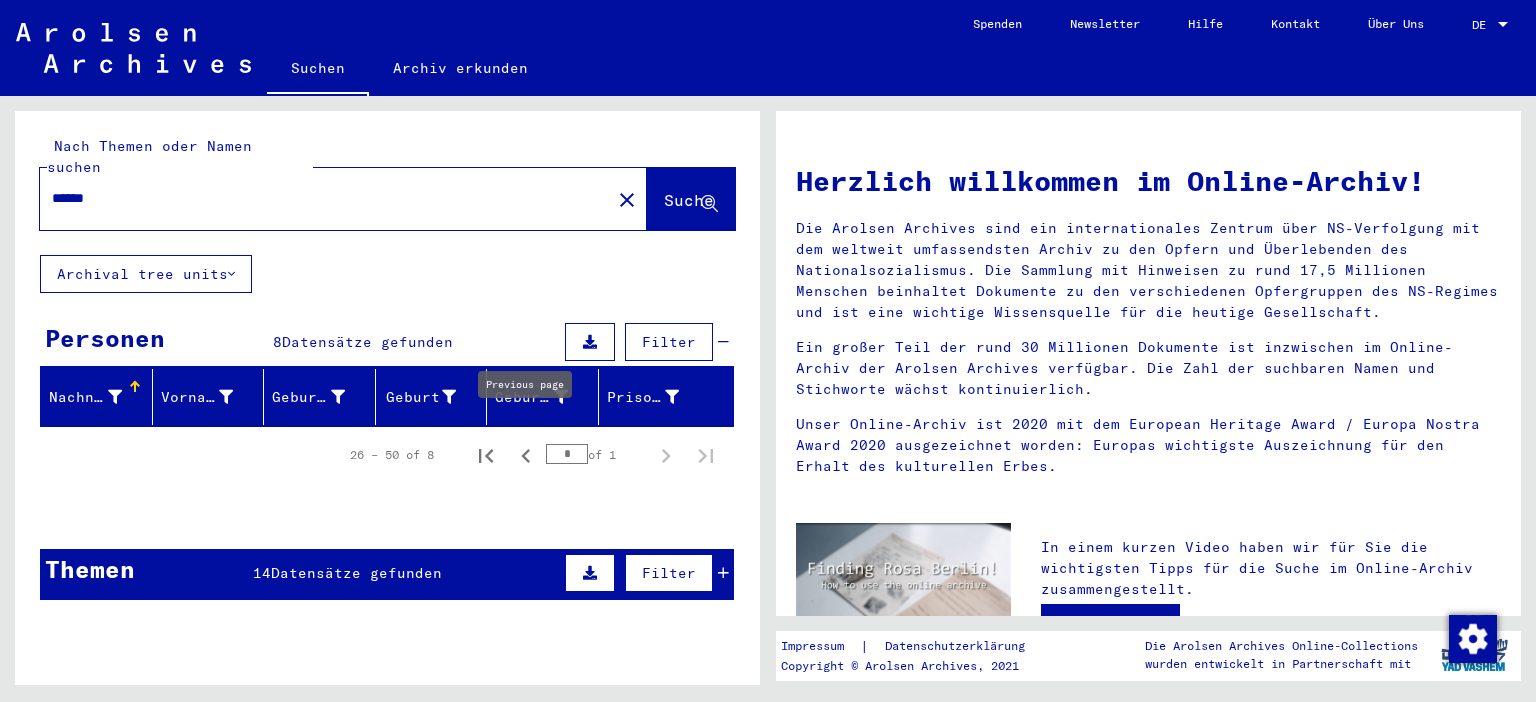 click 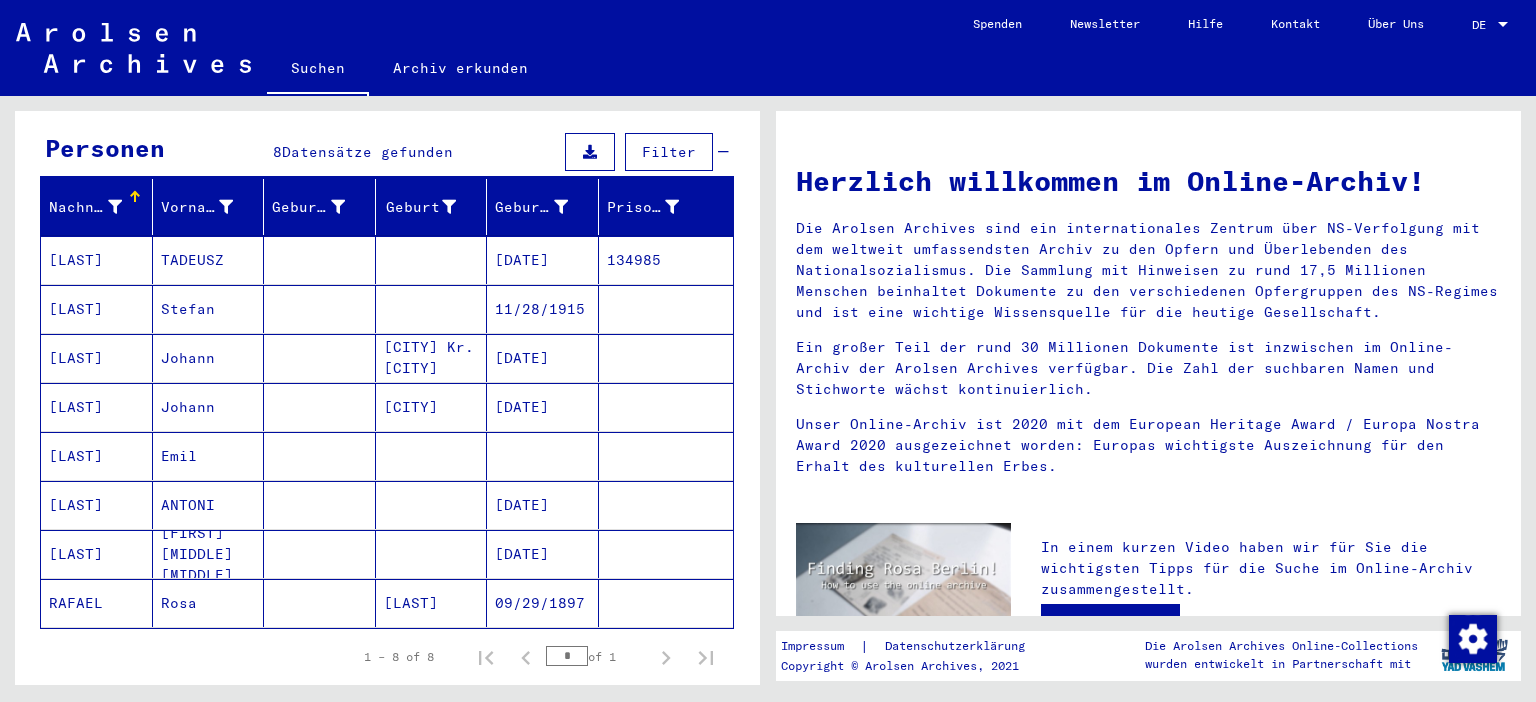 scroll, scrollTop: 221, scrollLeft: 0, axis: vertical 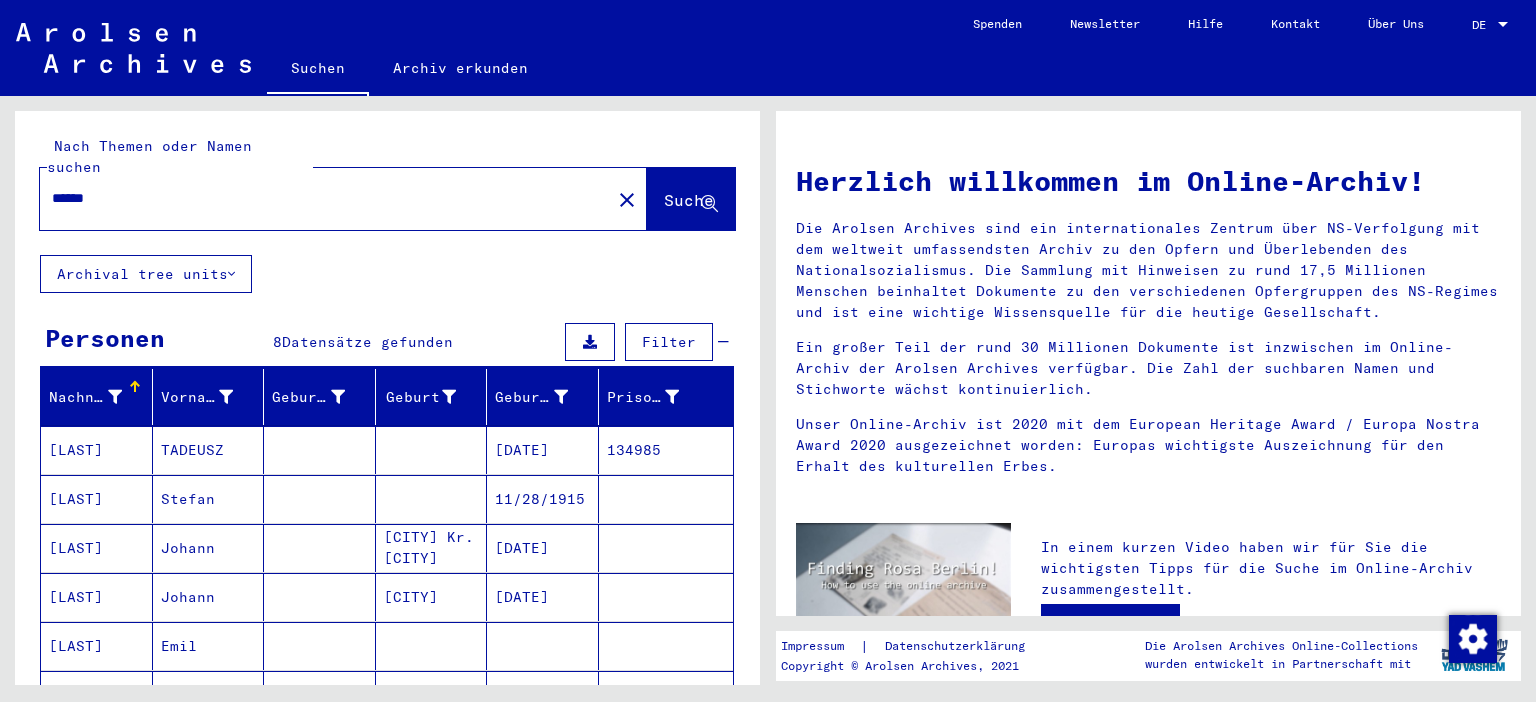drag, startPoint x: 157, startPoint y: 180, endPoint x: 11, endPoint y: 174, distance: 146.12323 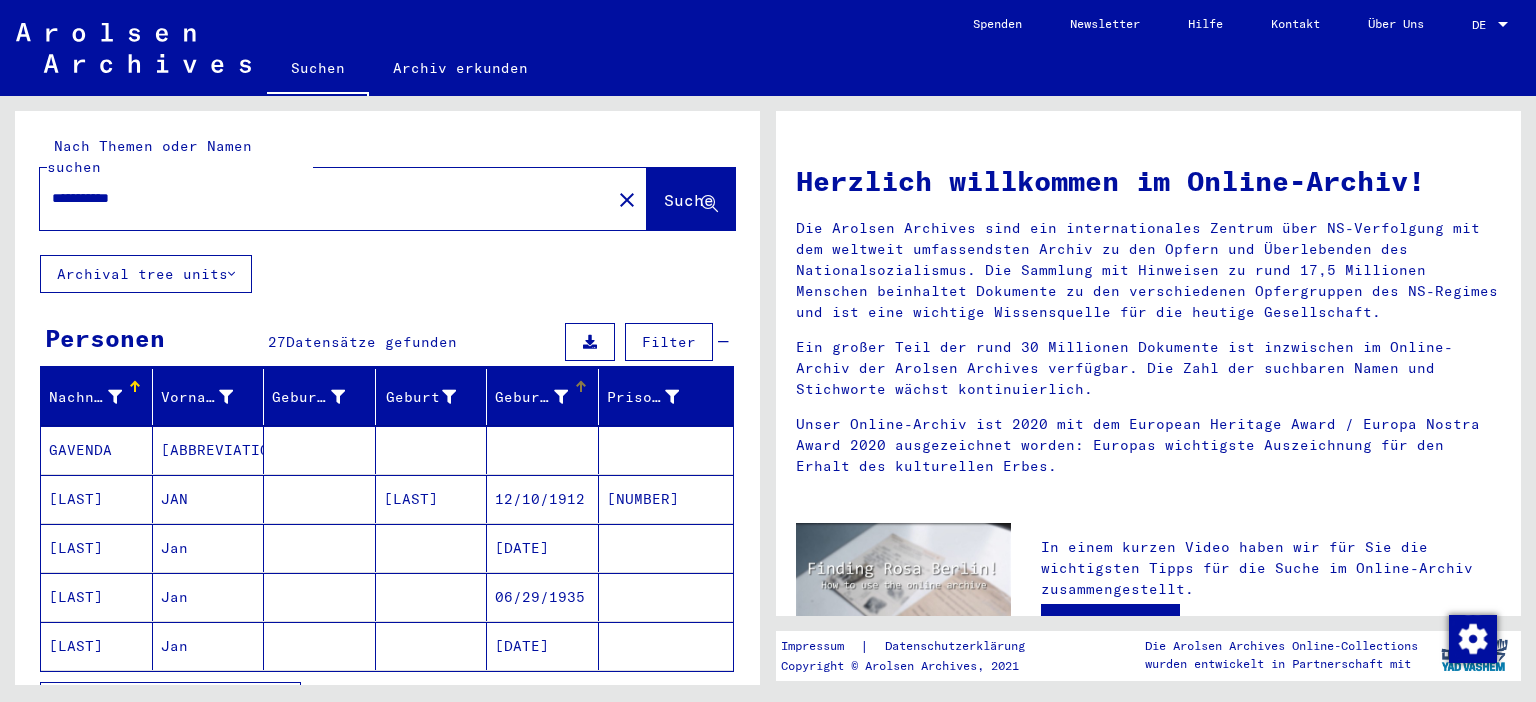 click on "Geburtsdatum" at bounding box center [531, 397] 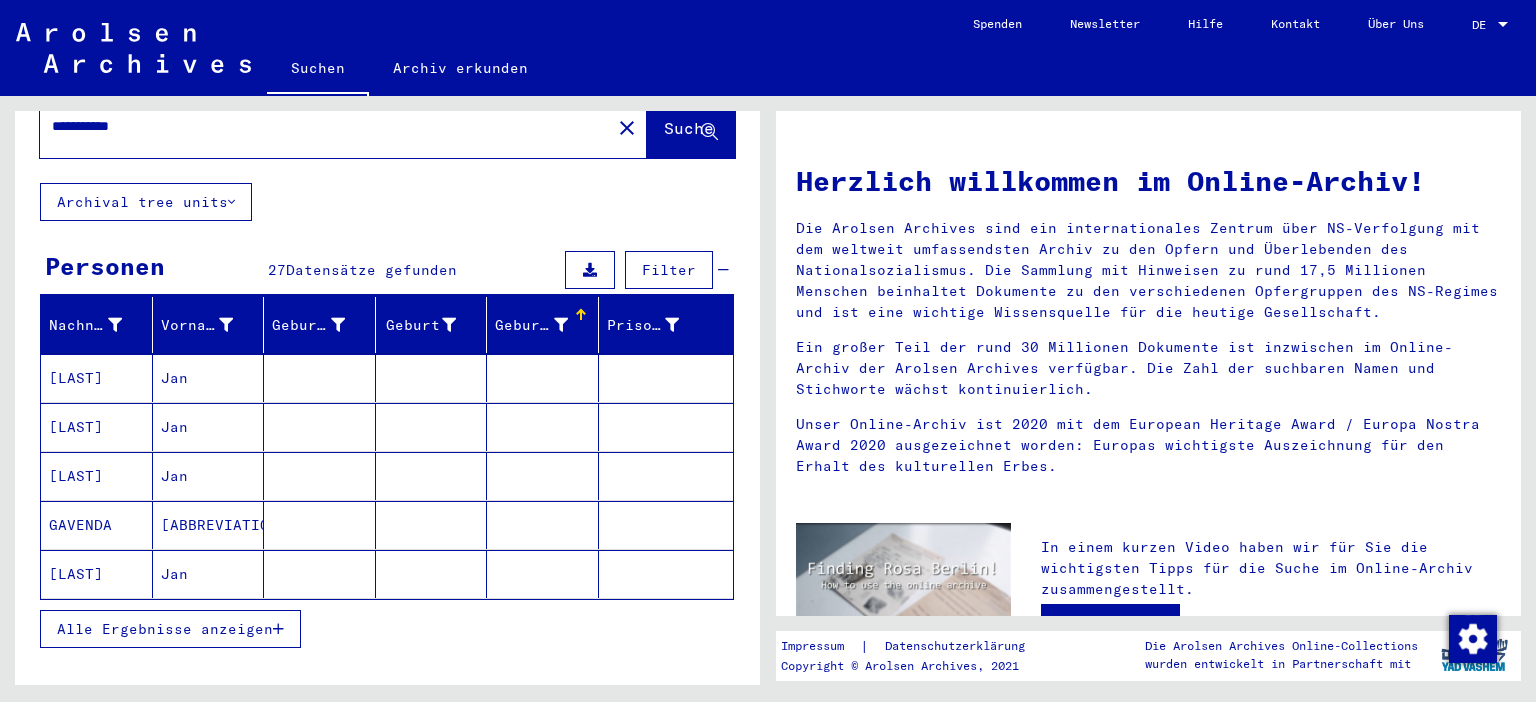 scroll, scrollTop: 110, scrollLeft: 0, axis: vertical 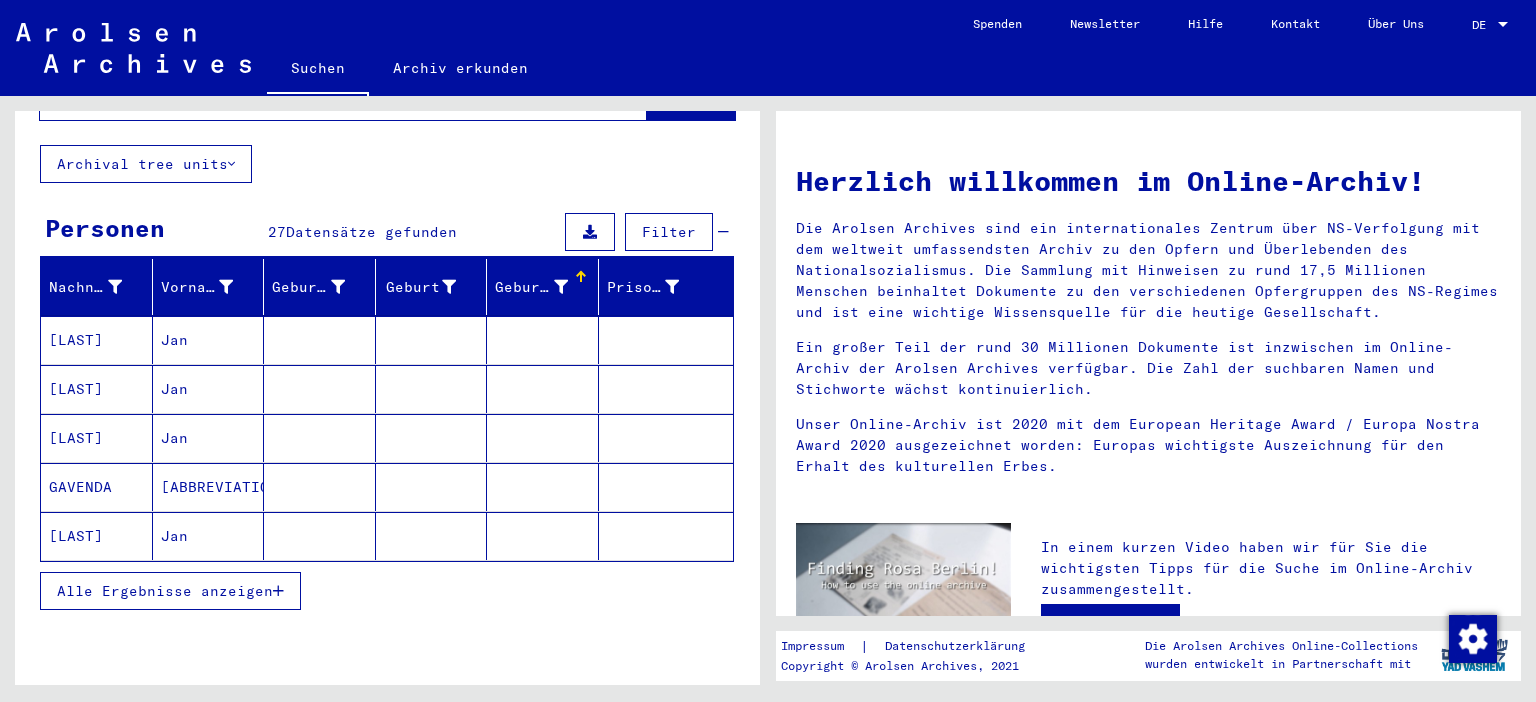 click at bounding box center (278, 591) 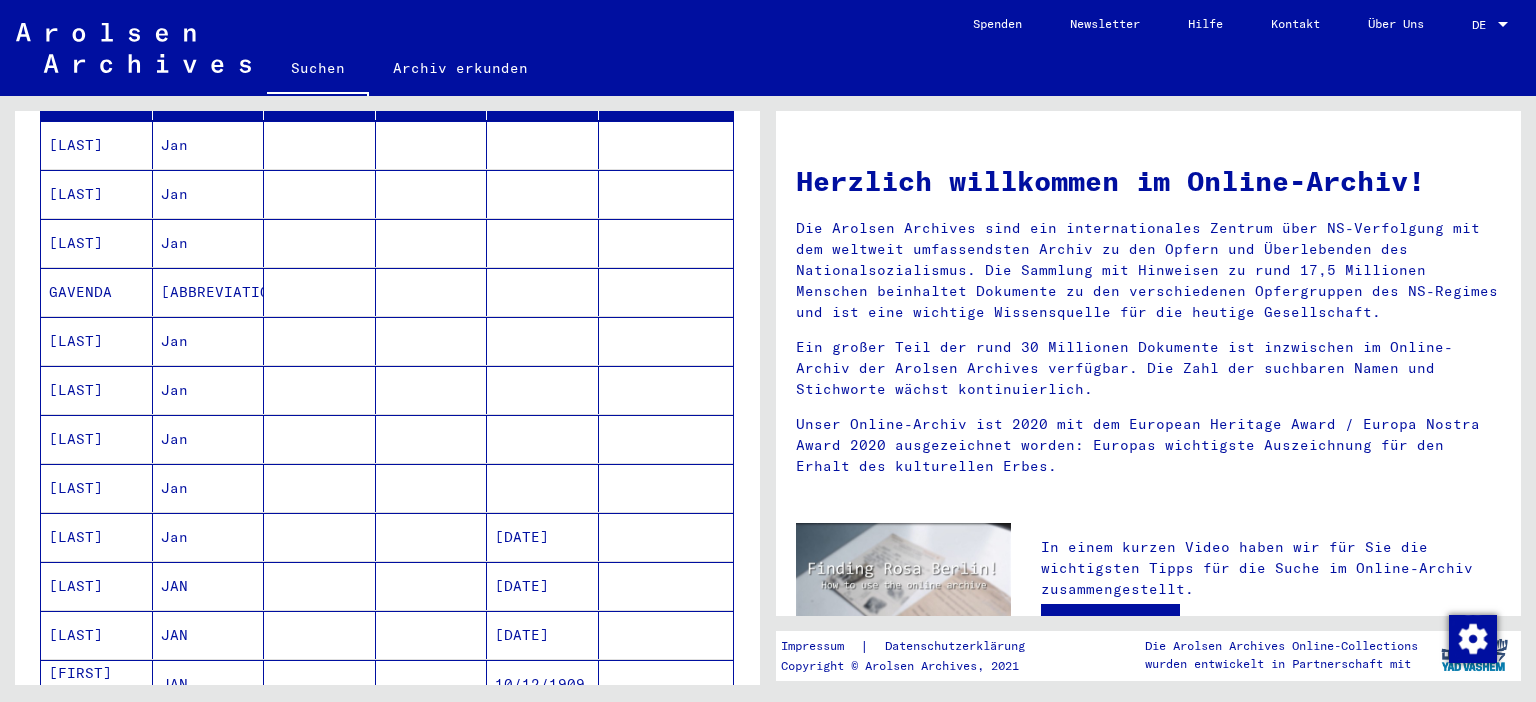 scroll, scrollTop: 110, scrollLeft: 0, axis: vertical 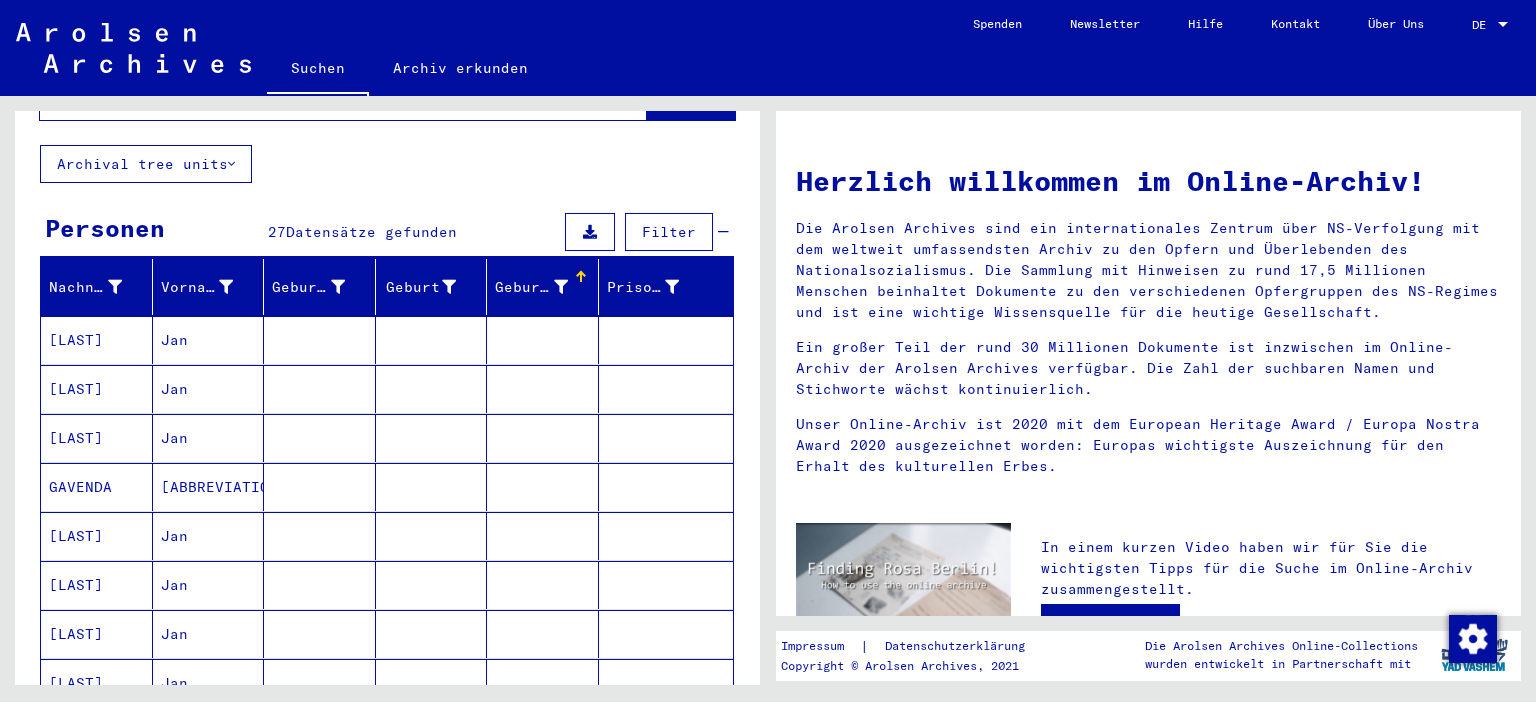 click on "[LAST]" at bounding box center (97, 389) 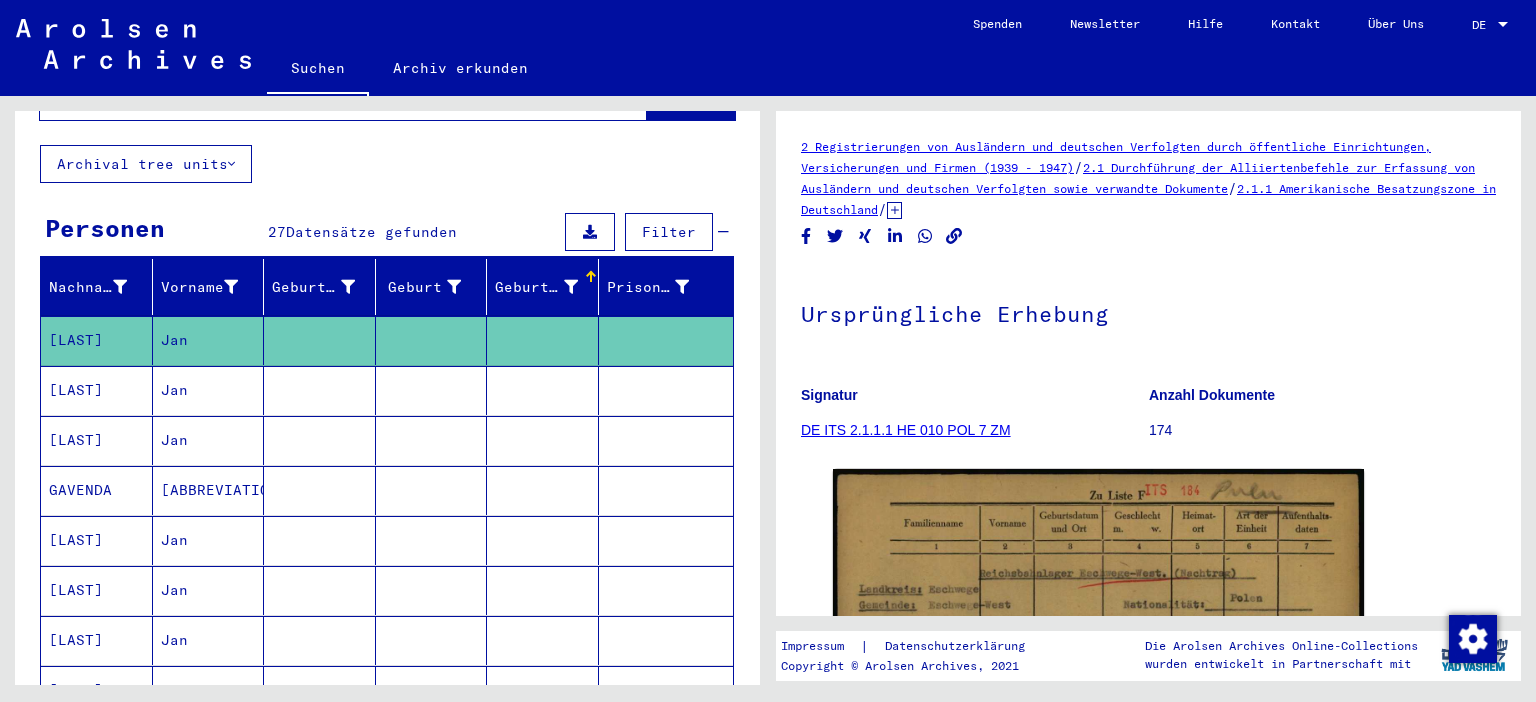 click on "[LAST]" at bounding box center (97, 440) 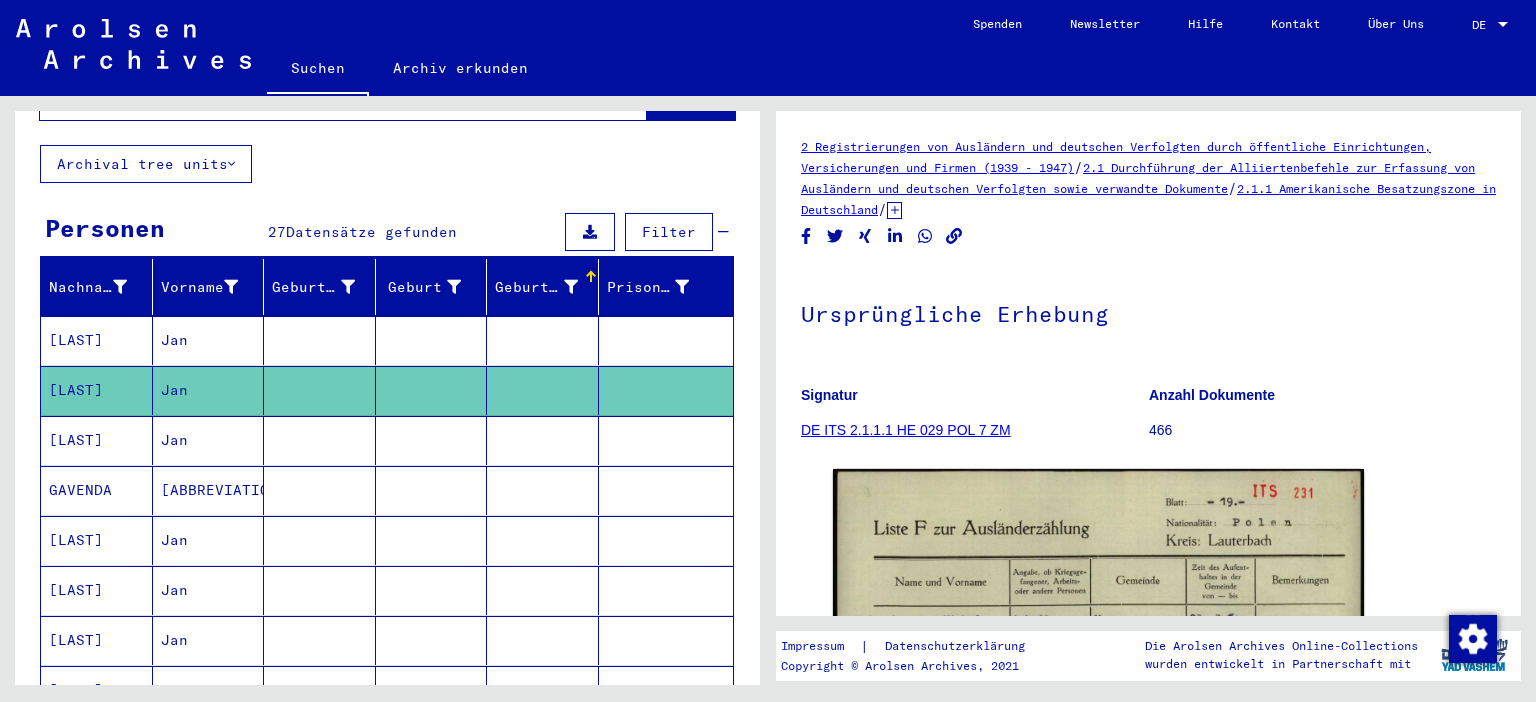click on "[LAST]" at bounding box center [97, 490] 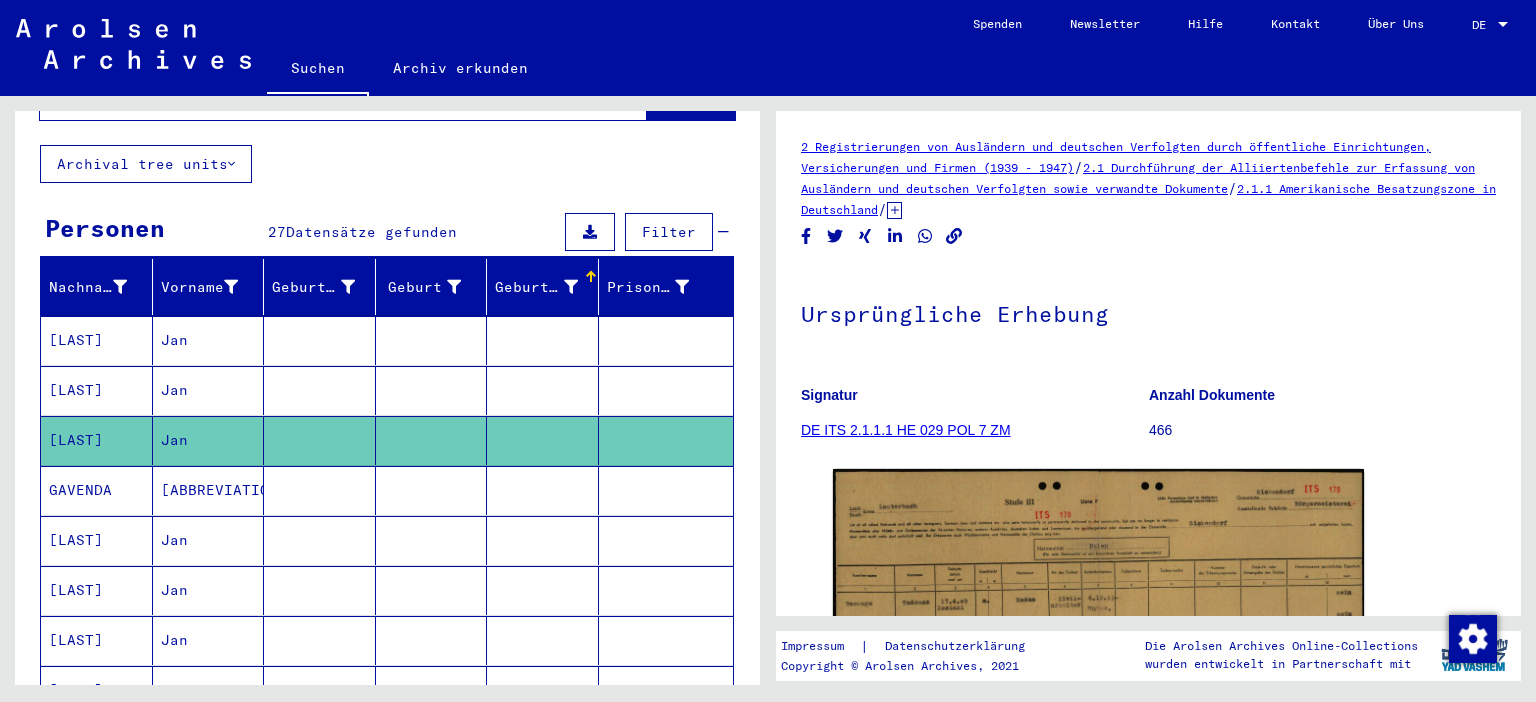 click on "GAVENDA" at bounding box center [97, 540] 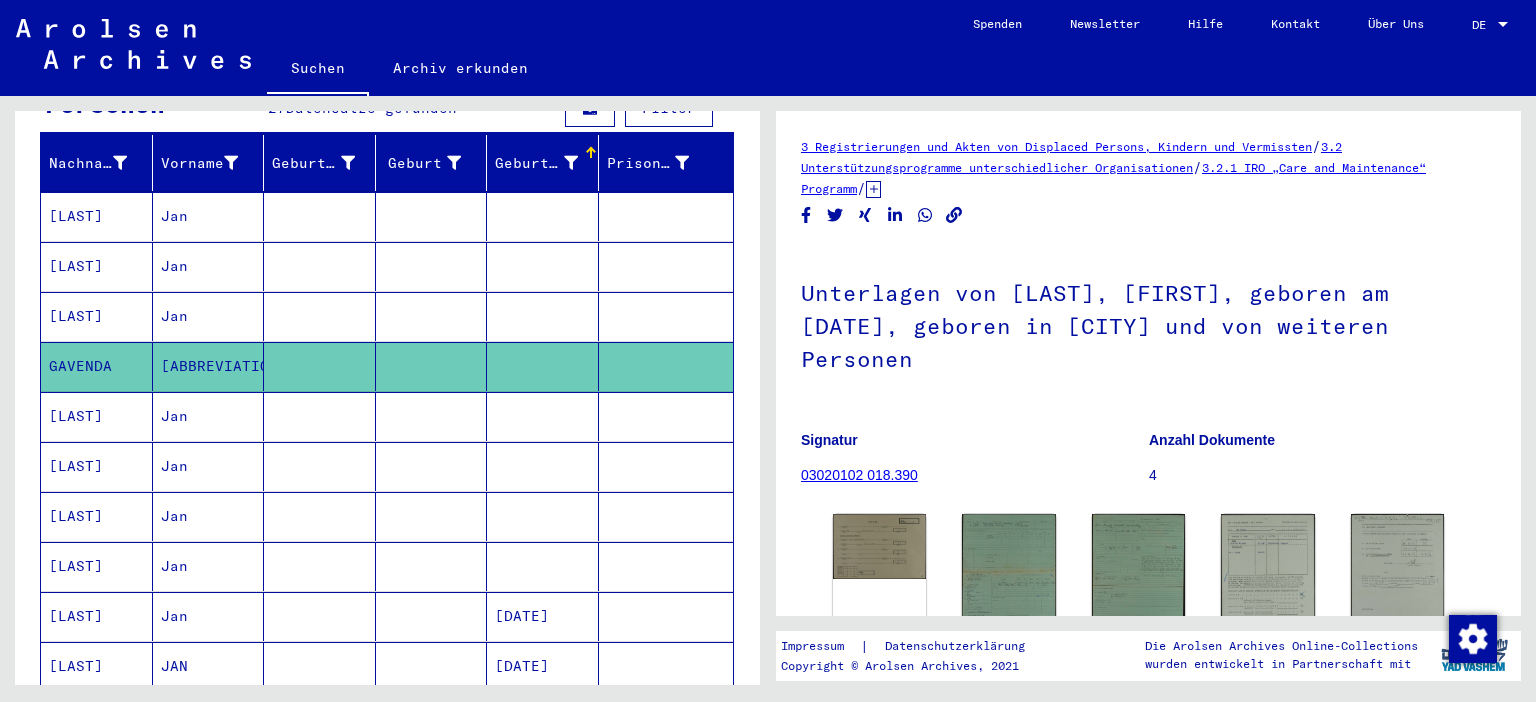 scroll, scrollTop: 331, scrollLeft: 0, axis: vertical 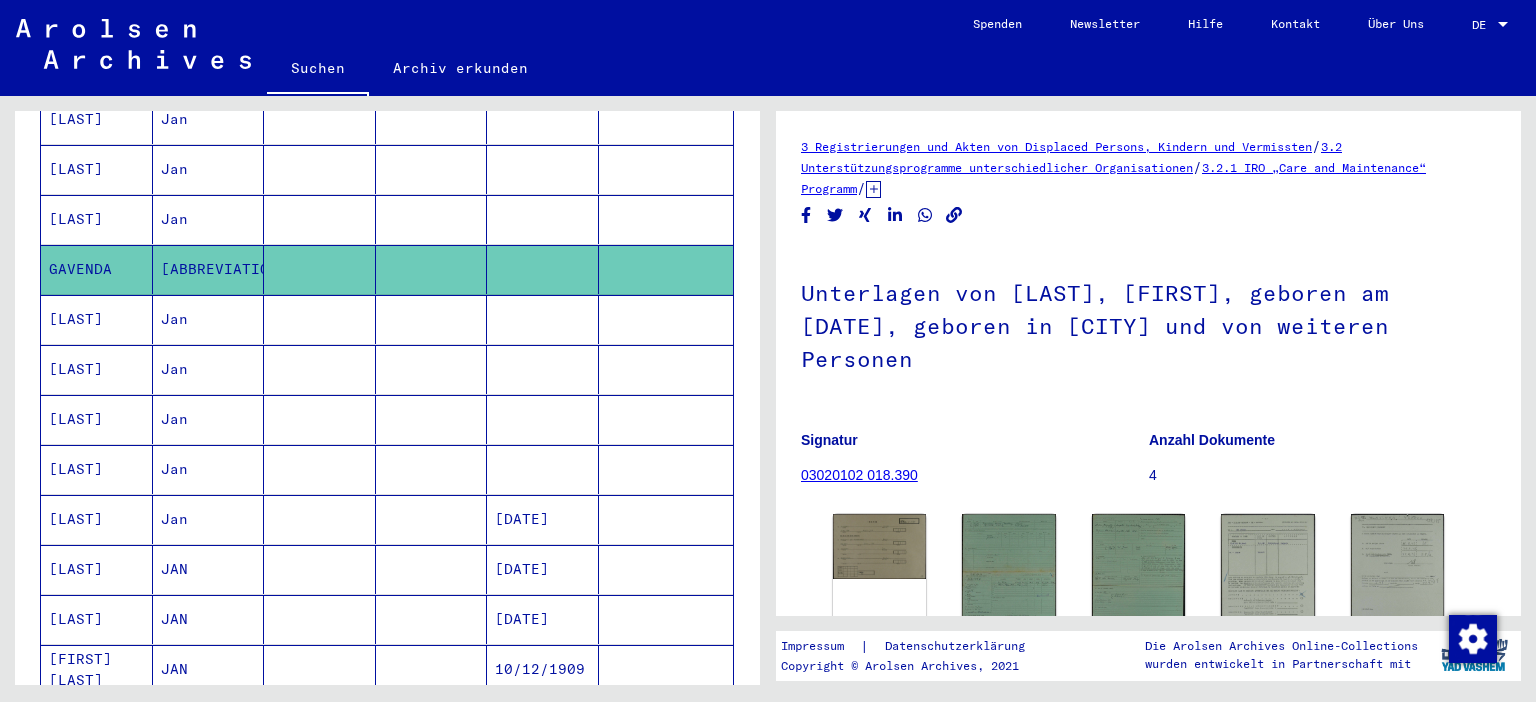 click on "[LAST]" at bounding box center [97, 369] 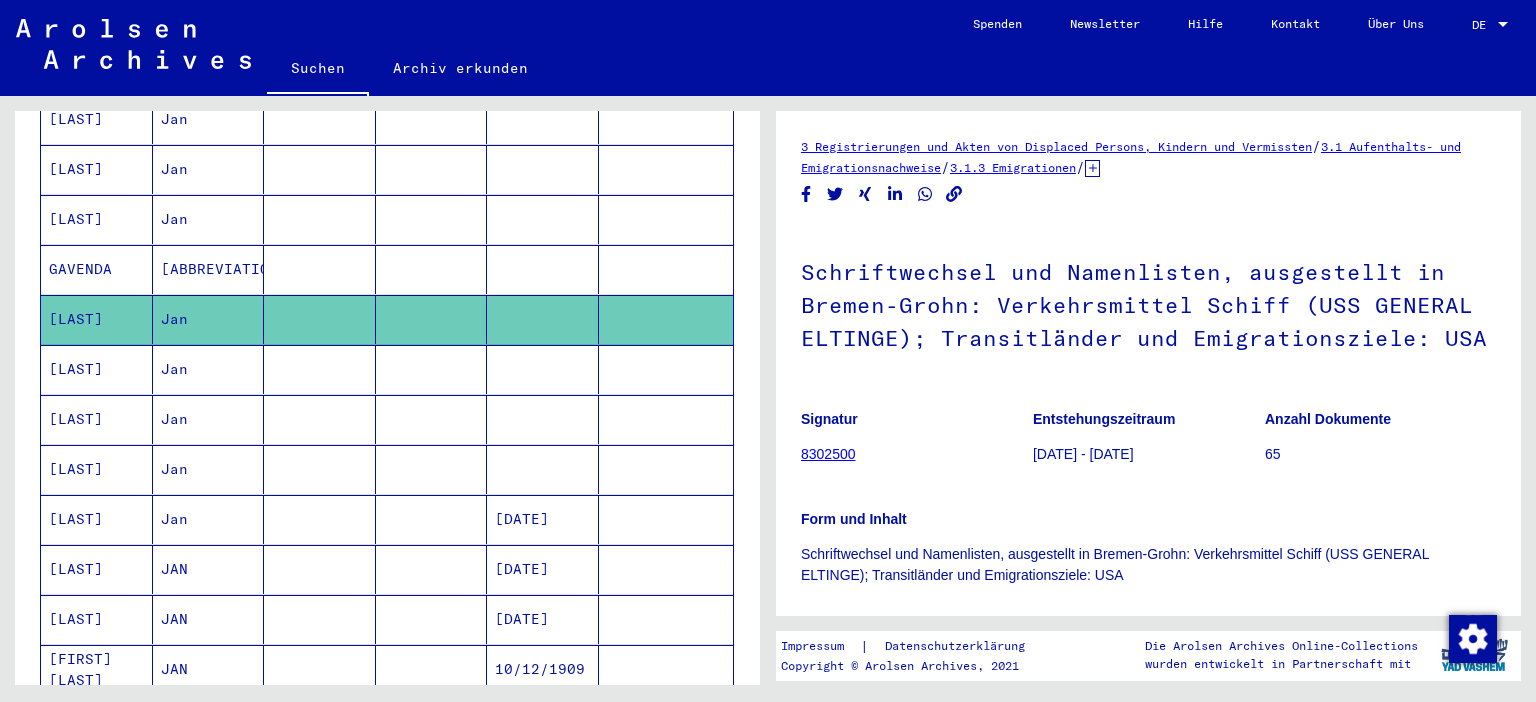 click on "[LAST]" at bounding box center [97, 419] 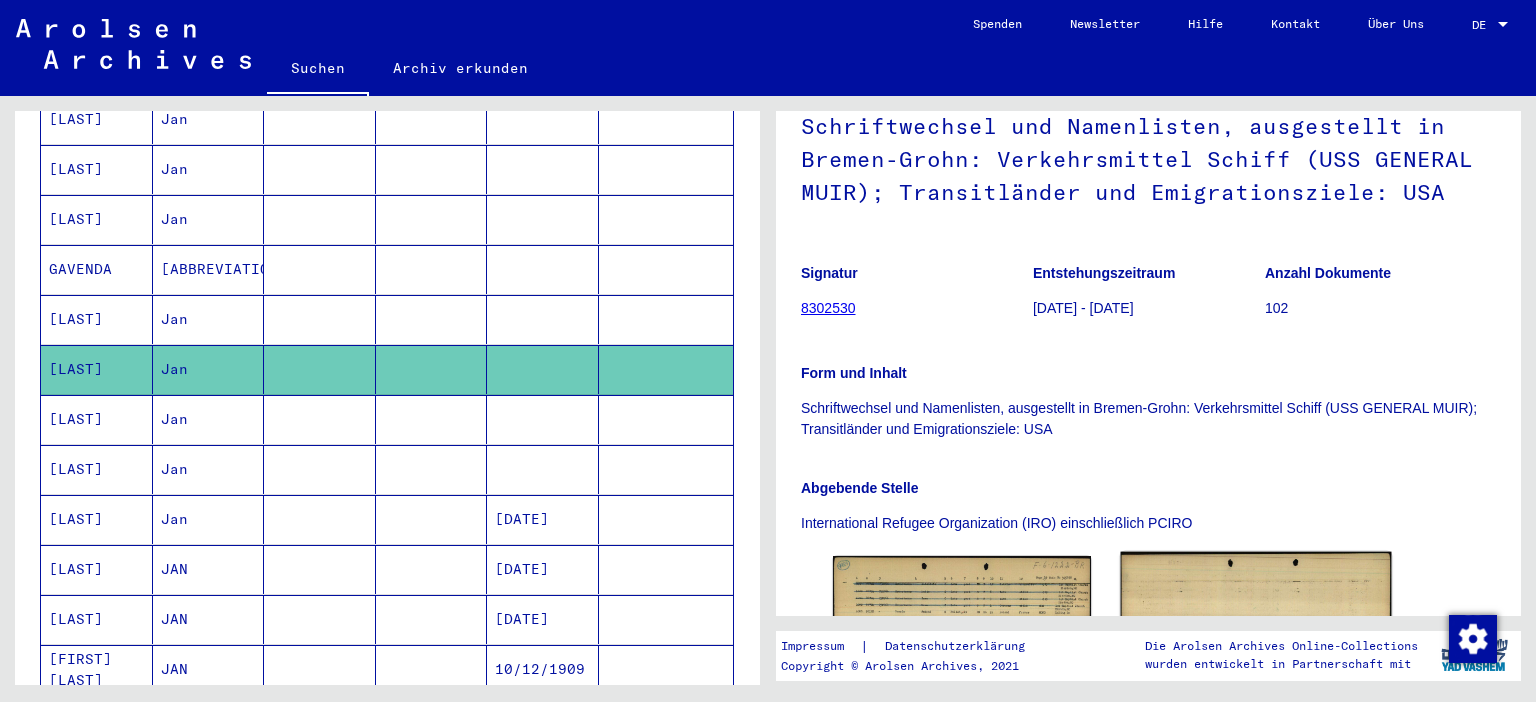 scroll, scrollTop: 331, scrollLeft: 0, axis: vertical 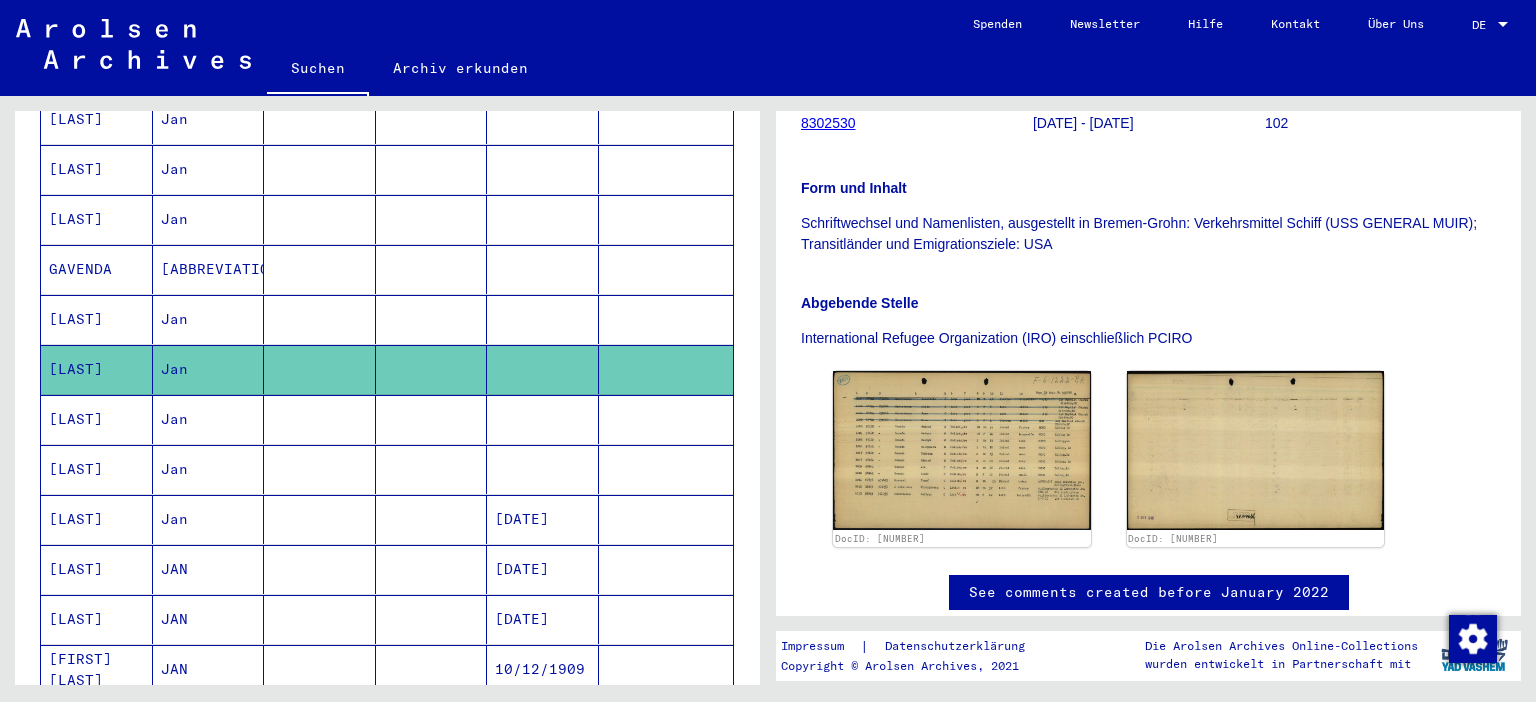 click on "[LAST]" at bounding box center [97, 469] 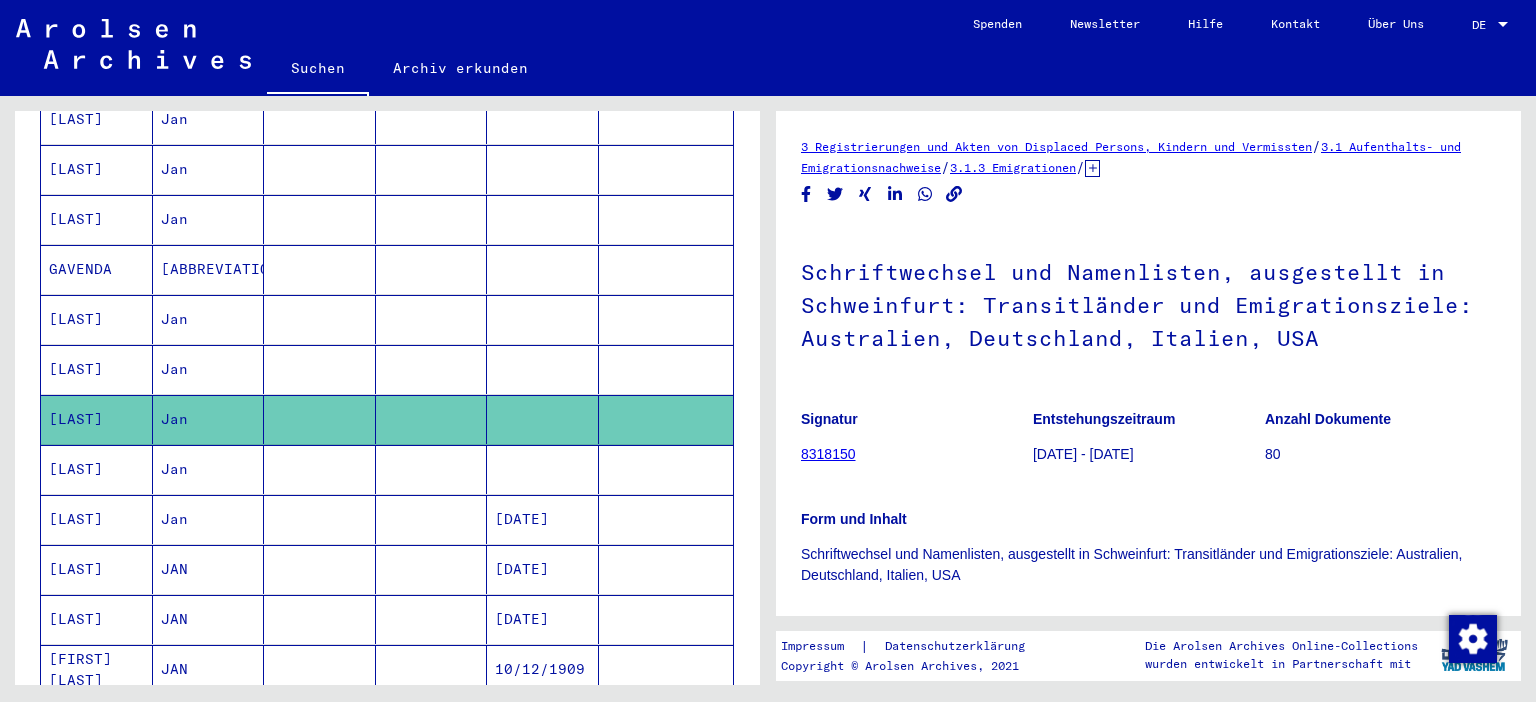 scroll, scrollTop: 442, scrollLeft: 0, axis: vertical 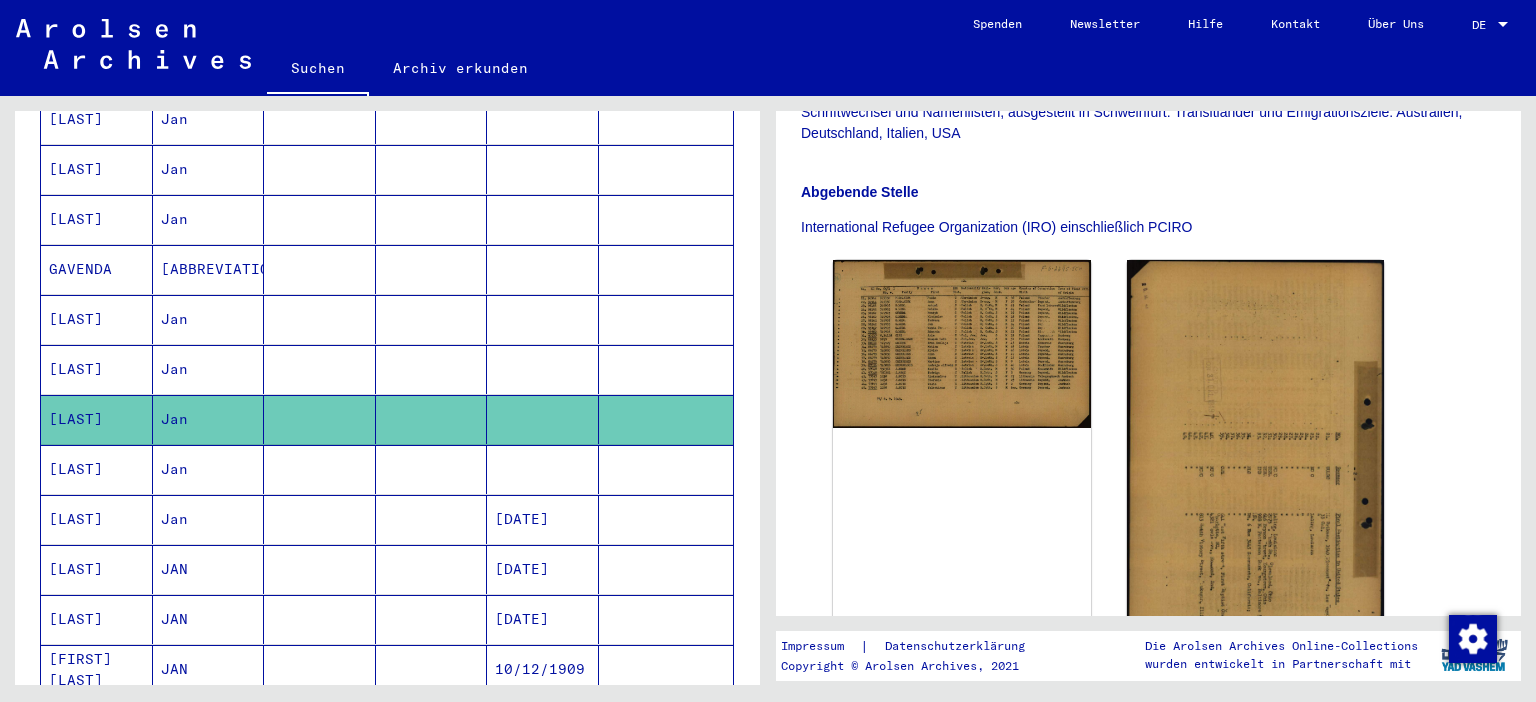 drag, startPoint x: 76, startPoint y: 450, endPoint x: 98, endPoint y: 442, distance: 23.409399 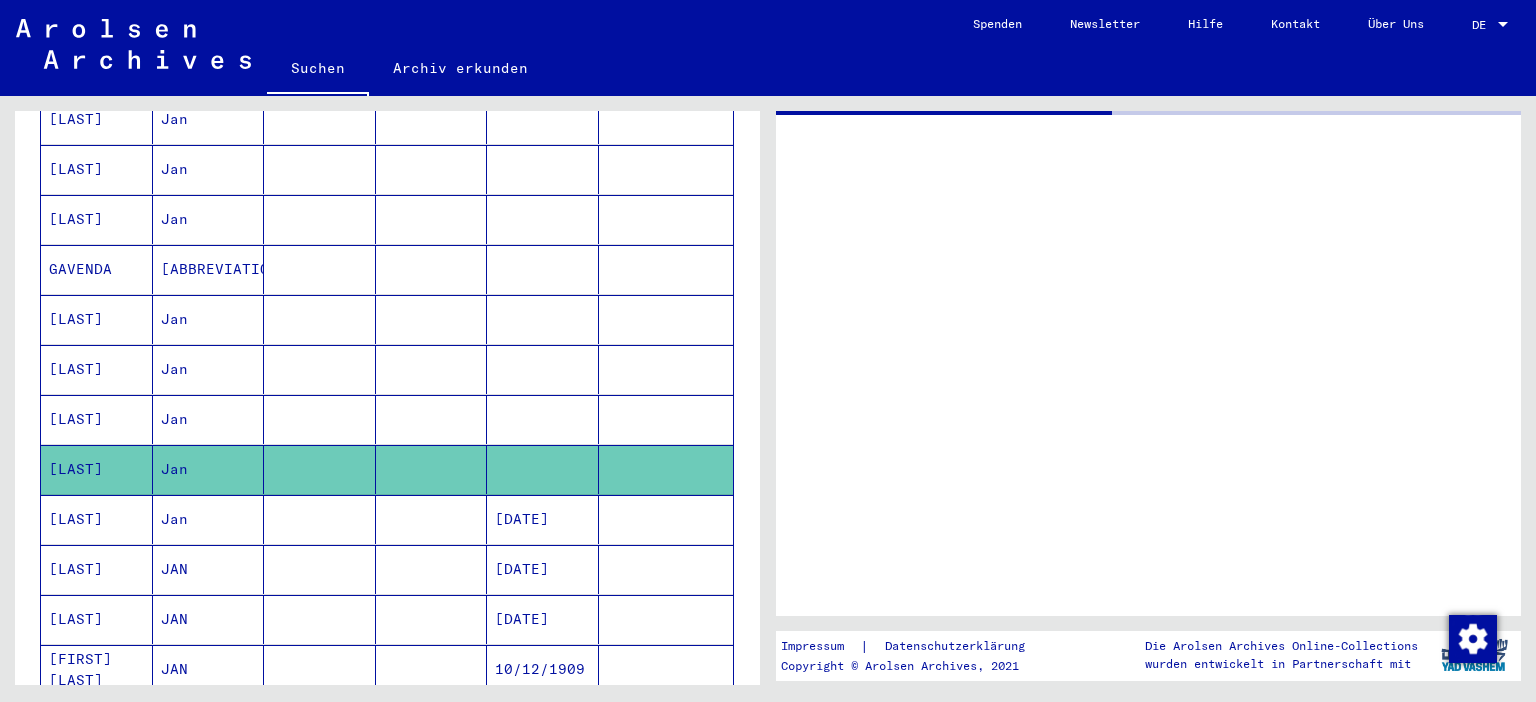 scroll, scrollTop: 0, scrollLeft: 0, axis: both 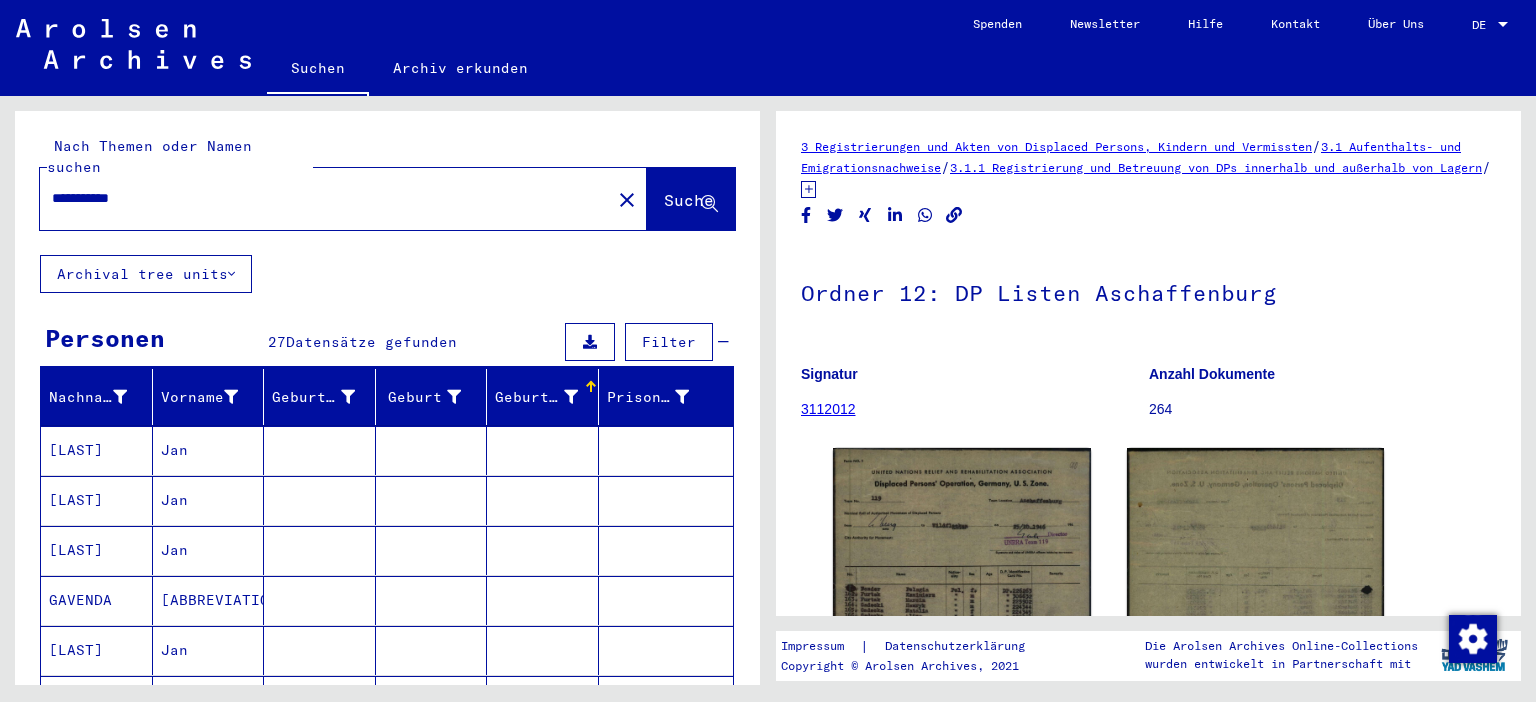 drag, startPoint x: 190, startPoint y: 177, endPoint x: 6, endPoint y: 172, distance: 184.06792 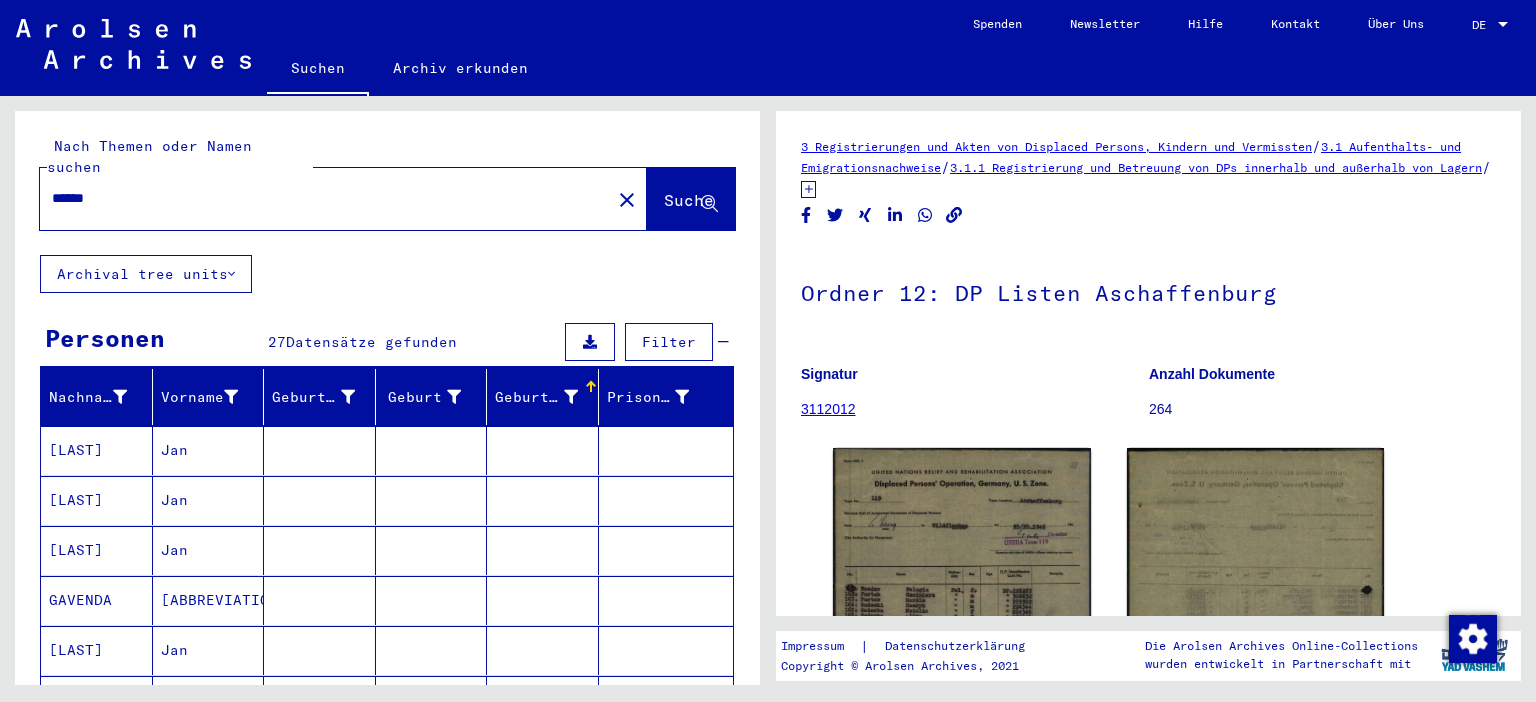 type on "******" 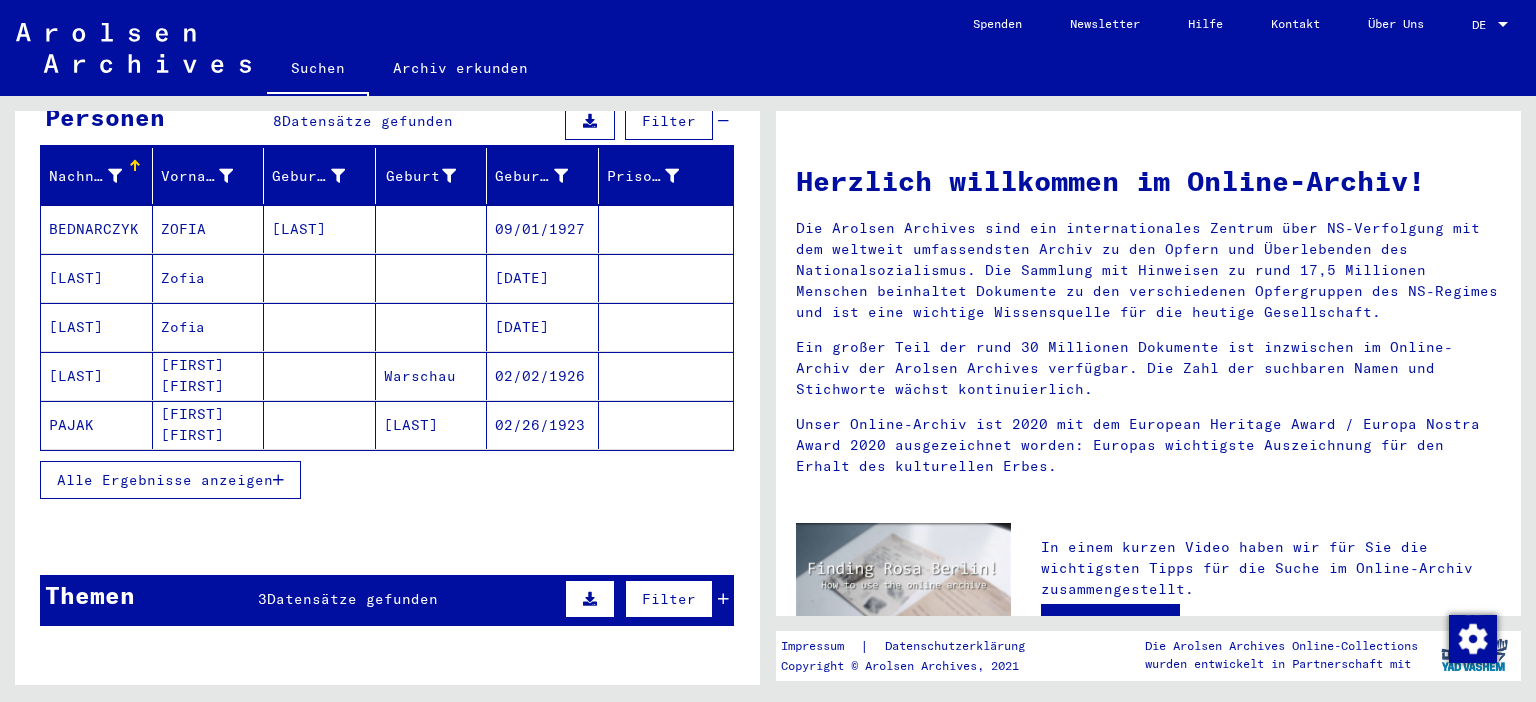 scroll, scrollTop: 110, scrollLeft: 0, axis: vertical 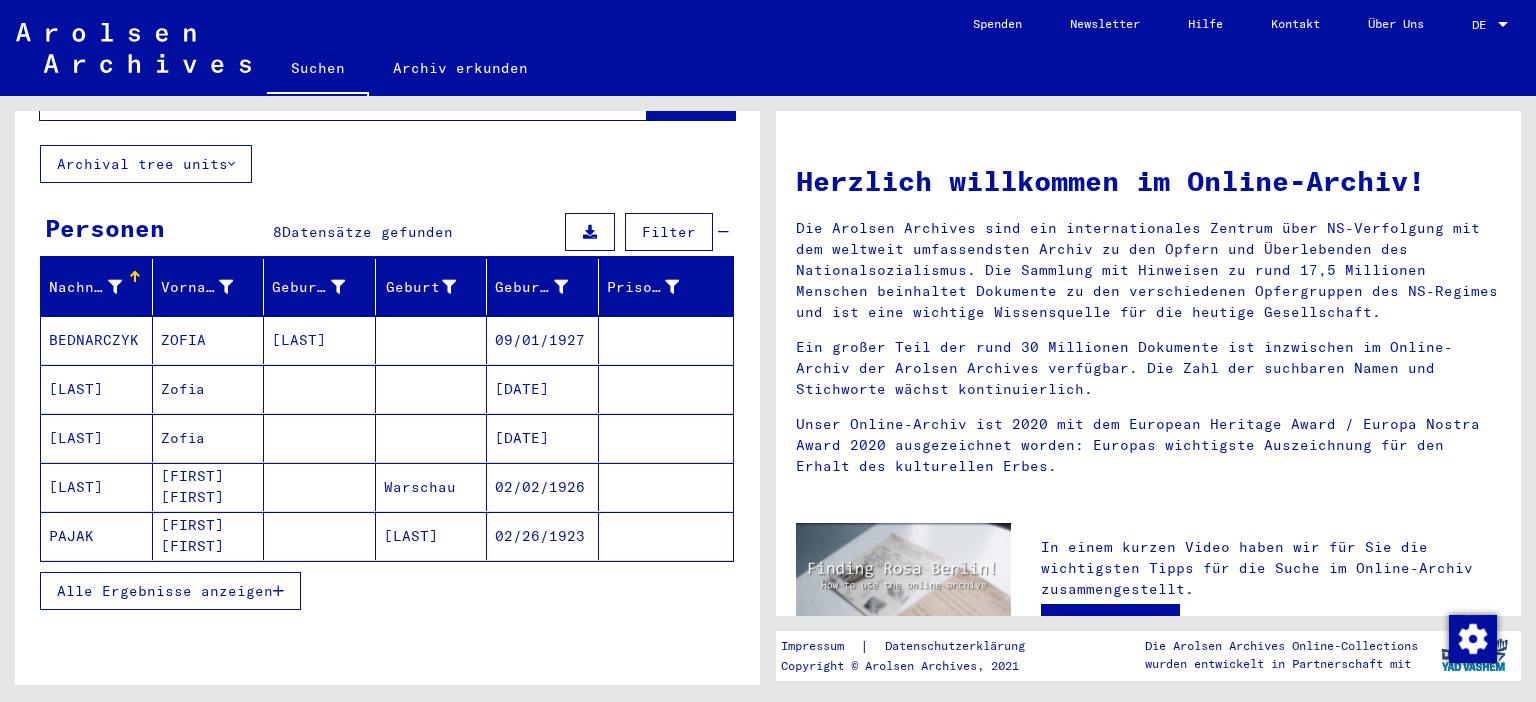 click on "Alle Ergebnisse anzeigen" at bounding box center (170, 591) 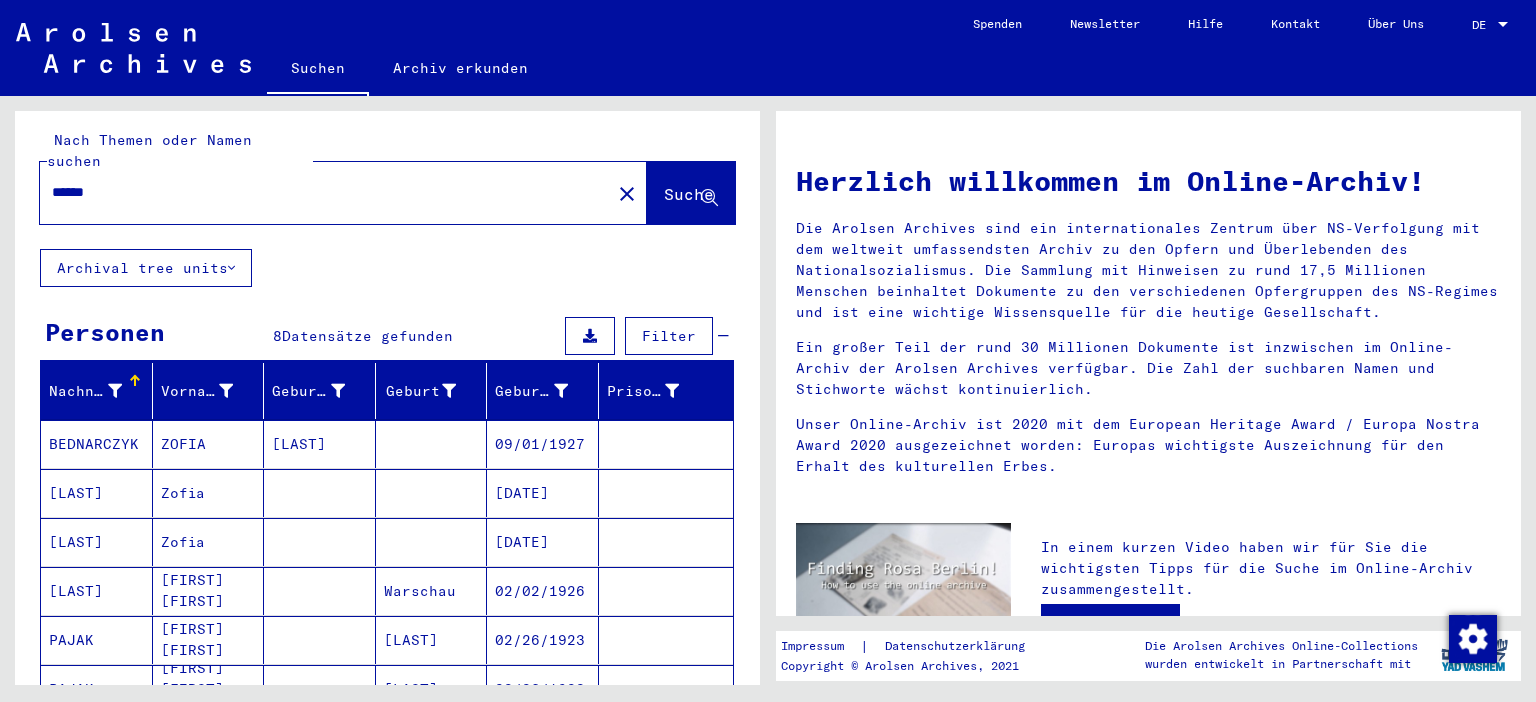 scroll, scrollTop: 0, scrollLeft: 0, axis: both 